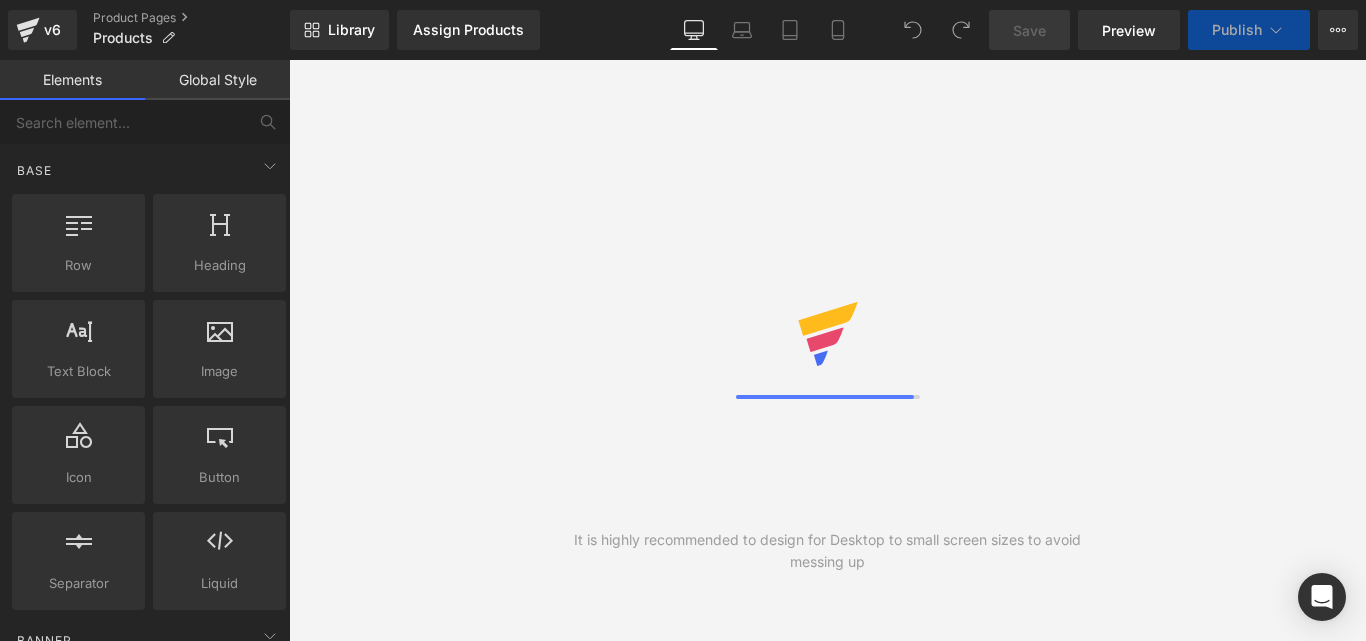 scroll, scrollTop: 0, scrollLeft: 0, axis: both 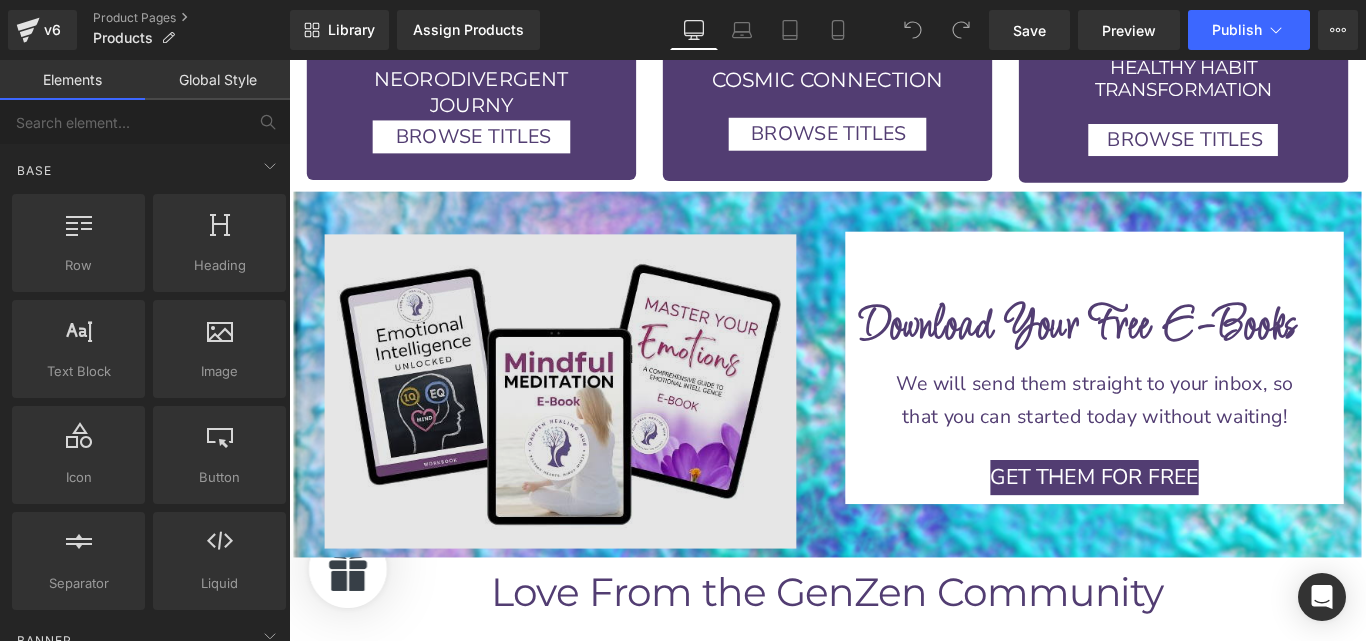 click at bounding box center [594, 432] 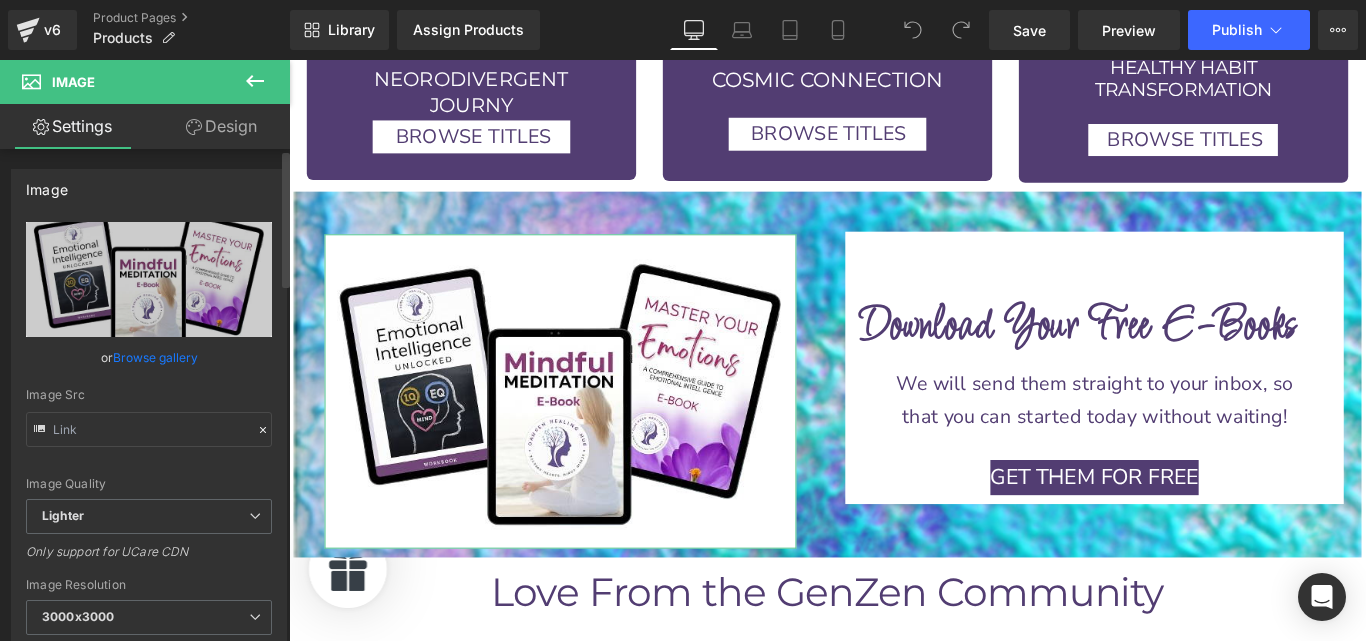 click on "Browse gallery" at bounding box center [155, 357] 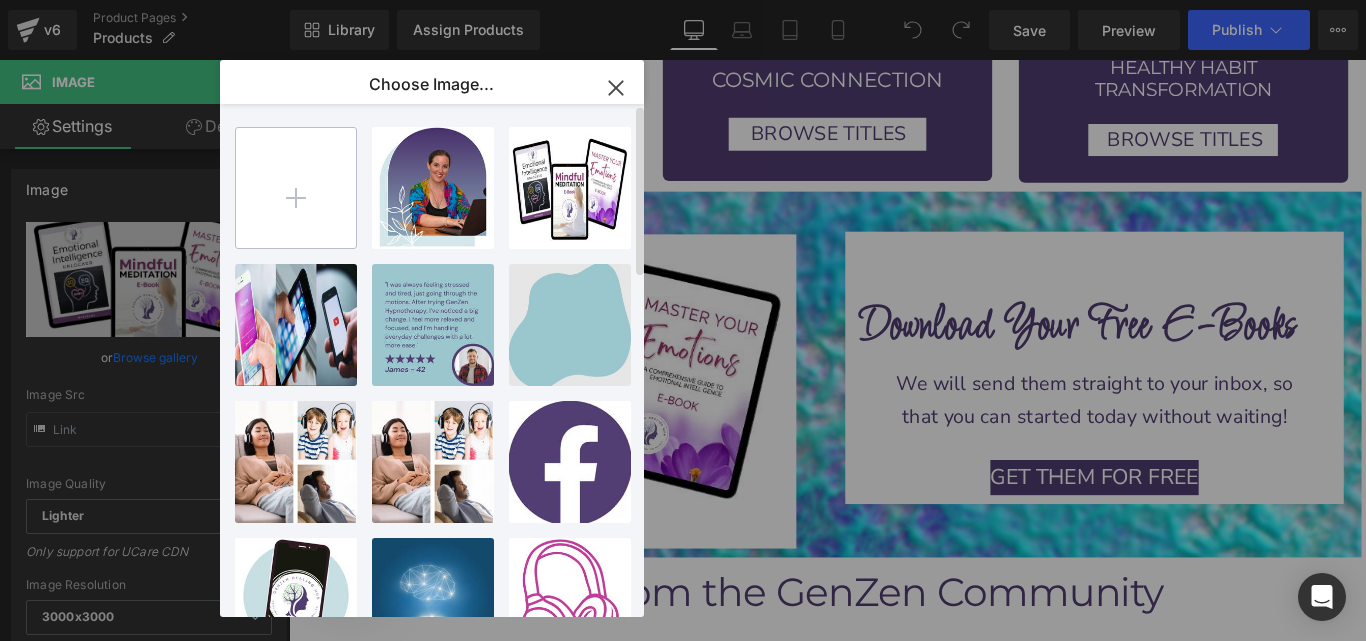 click at bounding box center (296, 188) 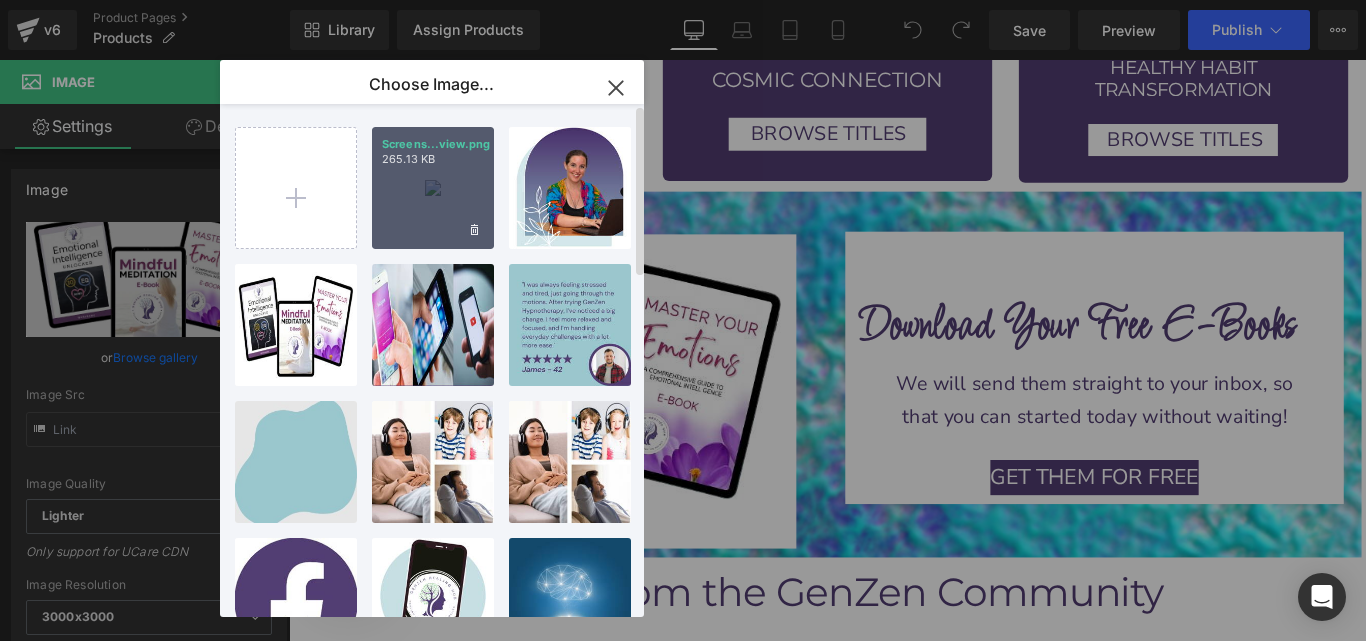drag, startPoint x: 435, startPoint y: 199, endPoint x: 328, endPoint y: 7, distance: 219.80219 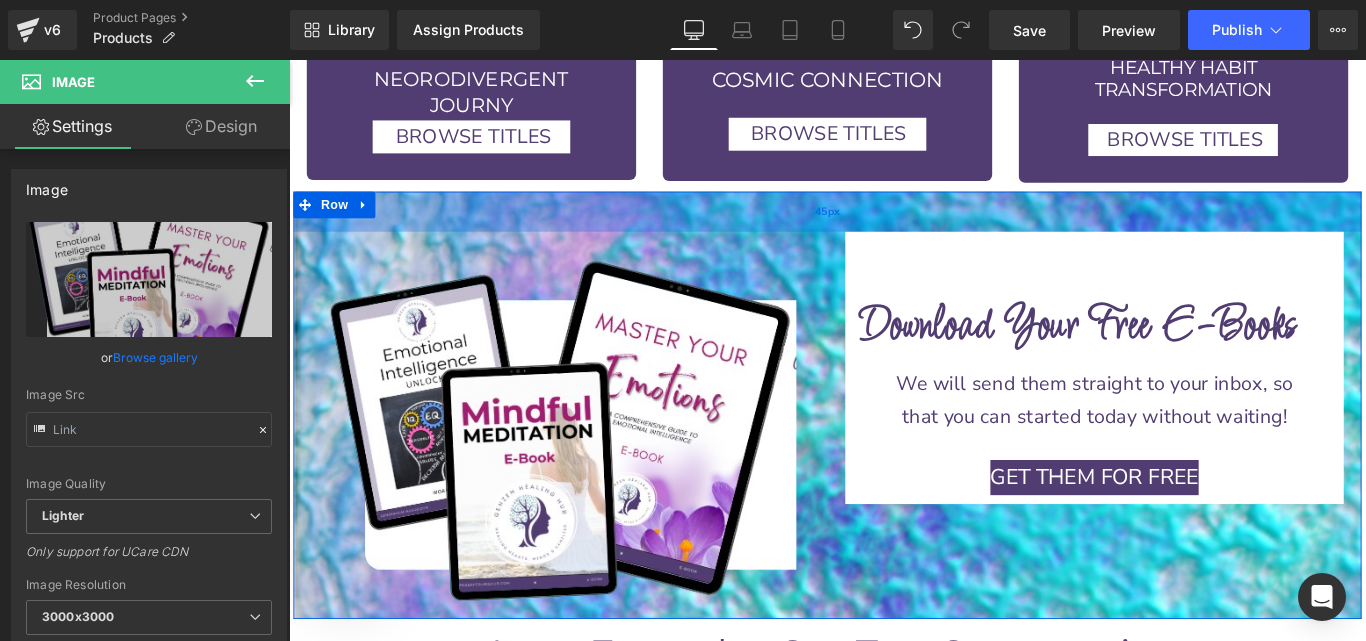 click on "45px" at bounding box center (894, 230) 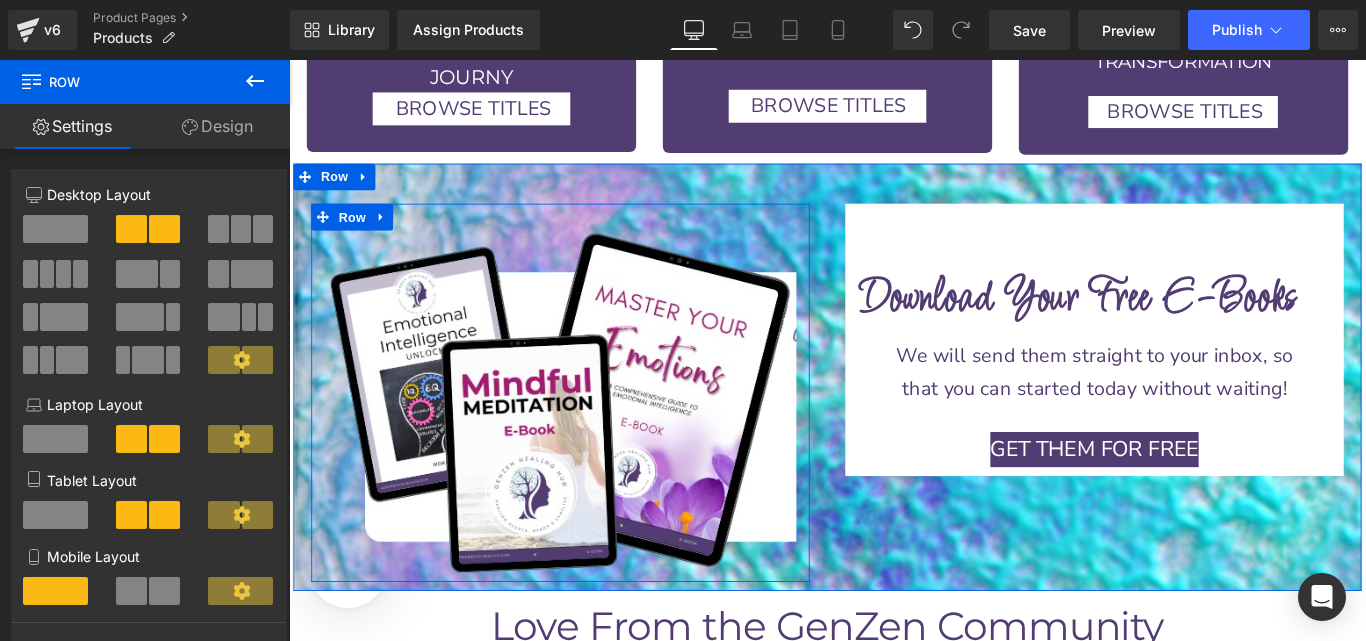 scroll, scrollTop: 4886, scrollLeft: 0, axis: vertical 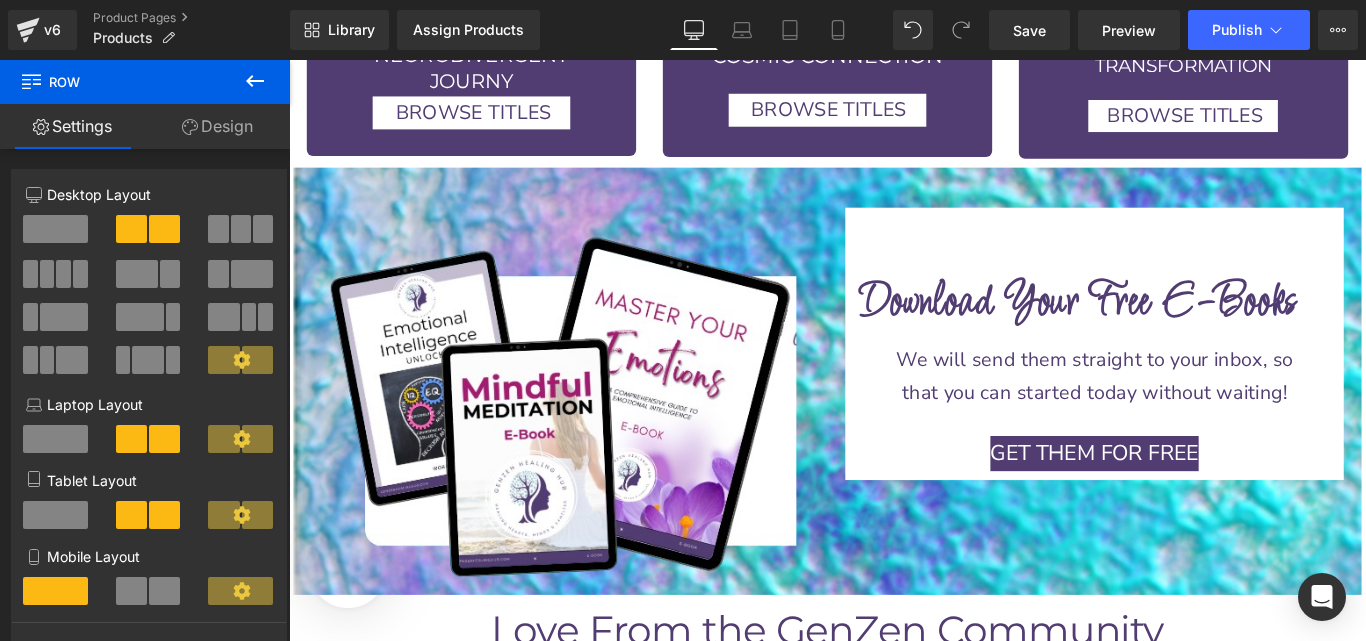 click 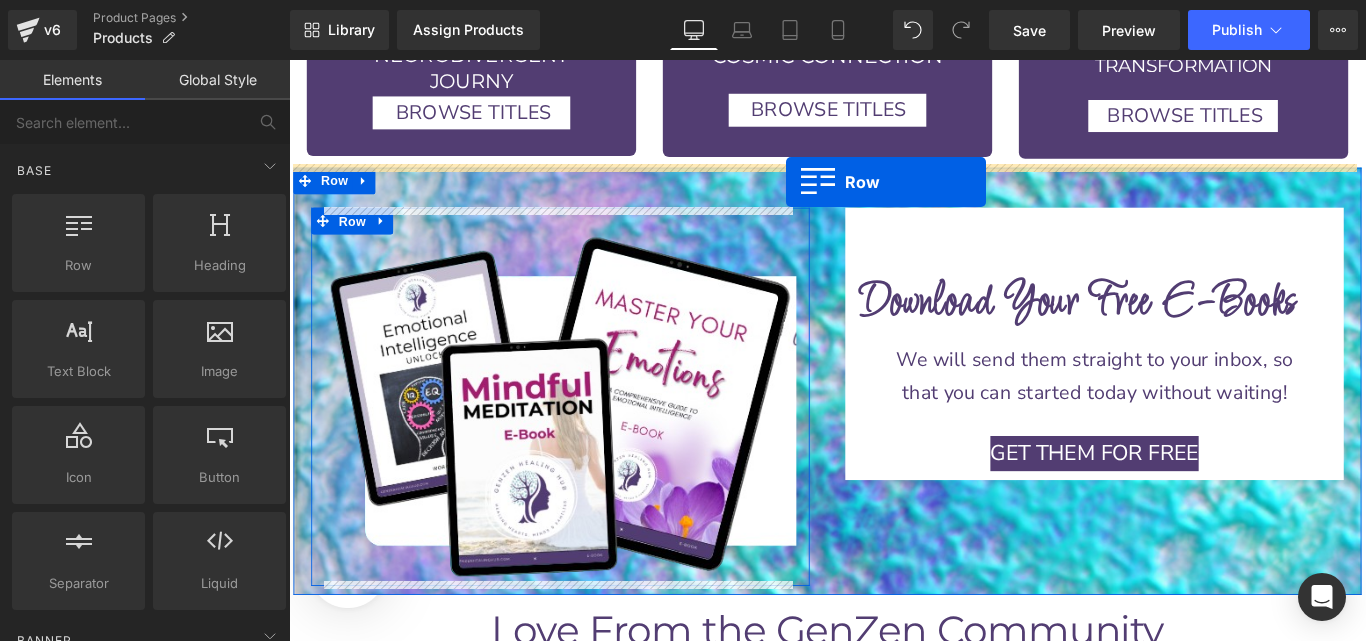 drag, startPoint x: 577, startPoint y: 313, endPoint x: 848, endPoint y: 195, distance: 295.5757 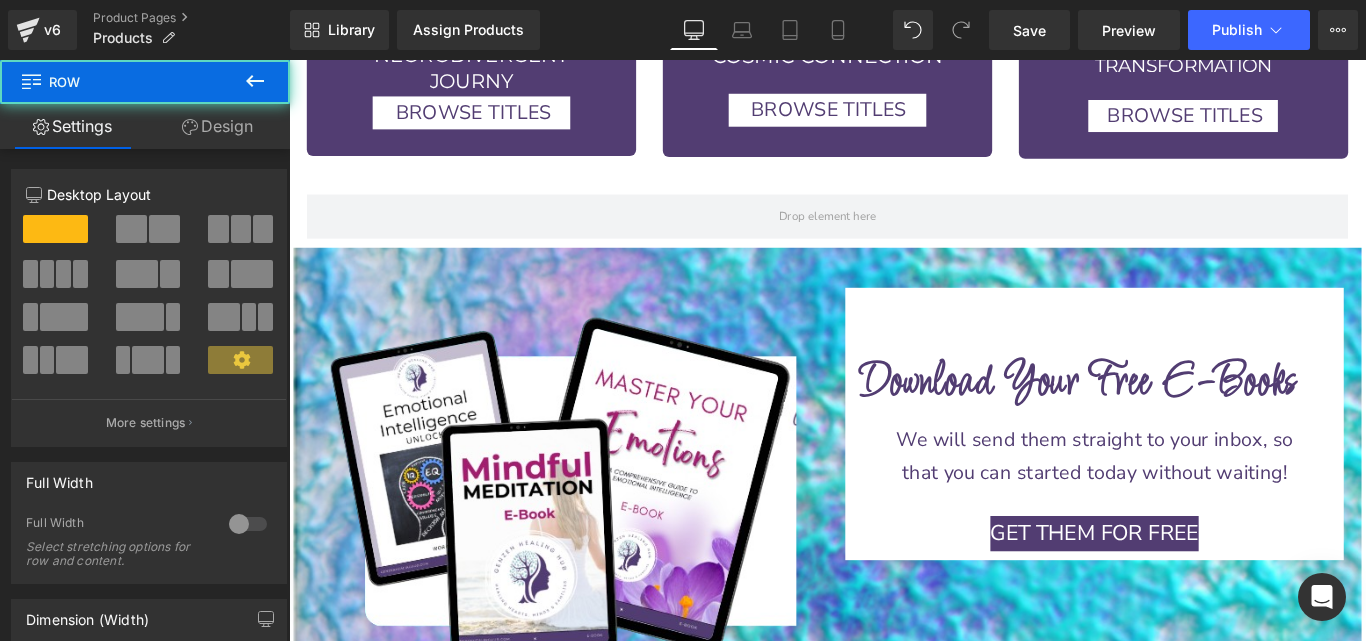 scroll, scrollTop: 4953, scrollLeft: 0, axis: vertical 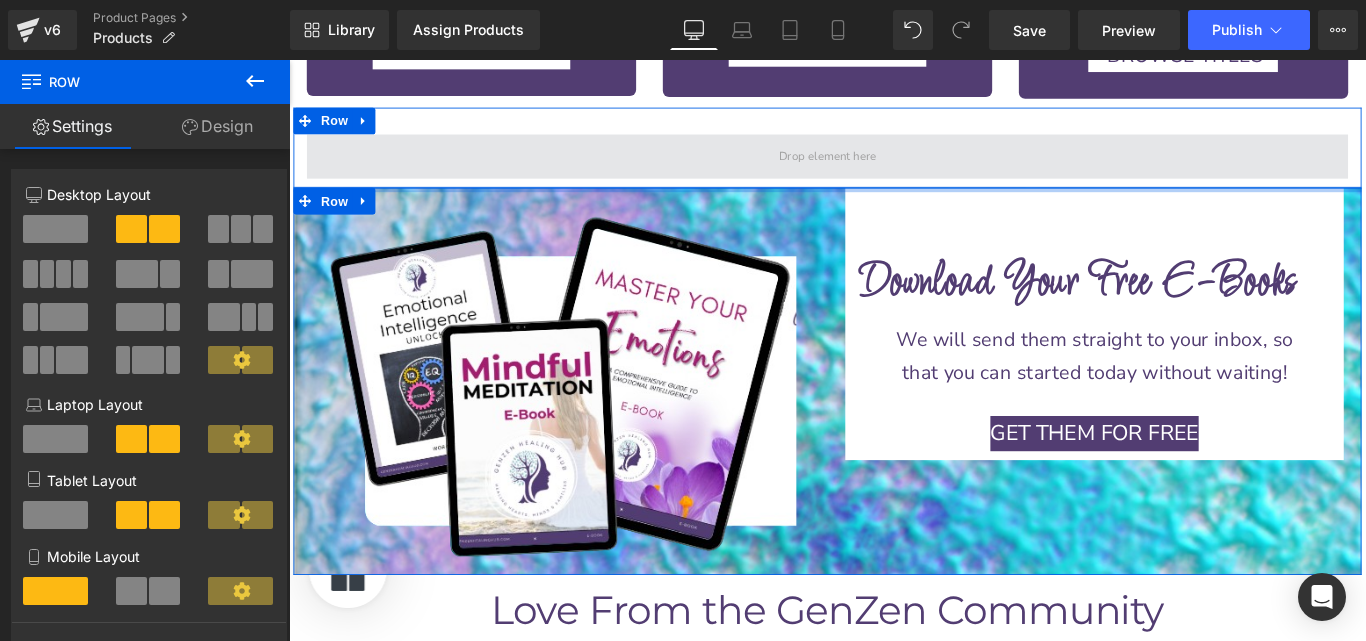 drag, startPoint x: 884, startPoint y: 235, endPoint x: 884, endPoint y: 176, distance: 59 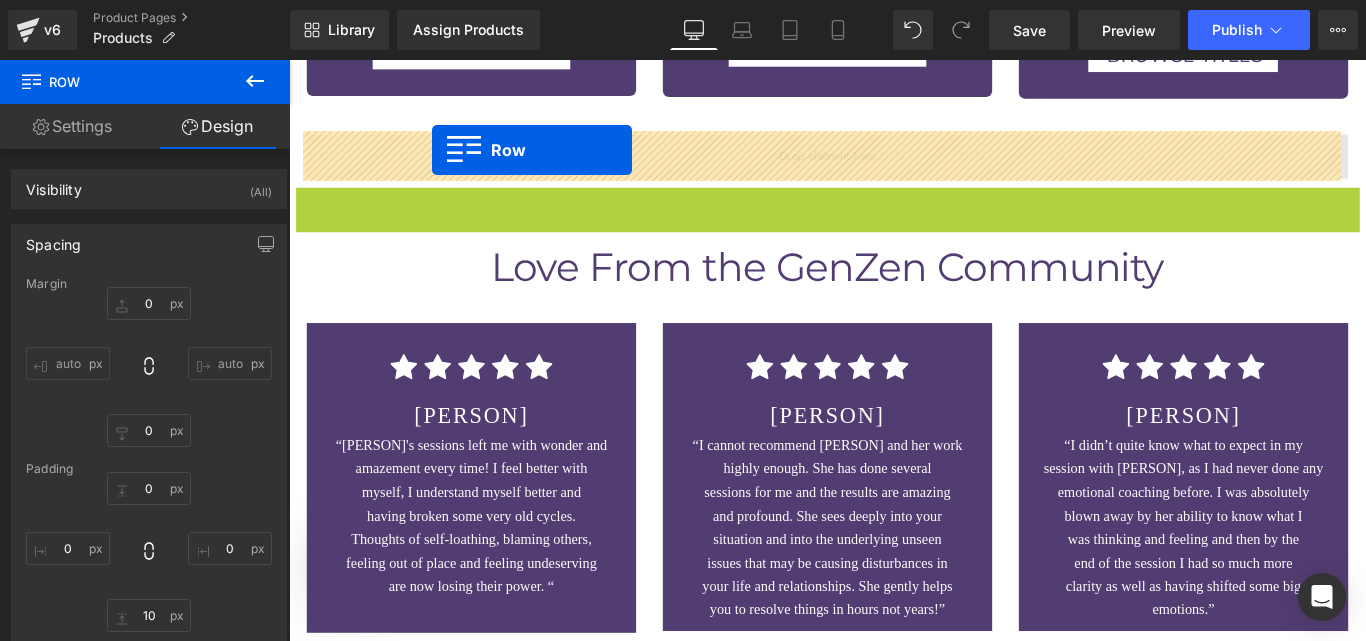 drag, startPoint x: 324, startPoint y: 215, endPoint x: 450, endPoint y: 161, distance: 137.08392 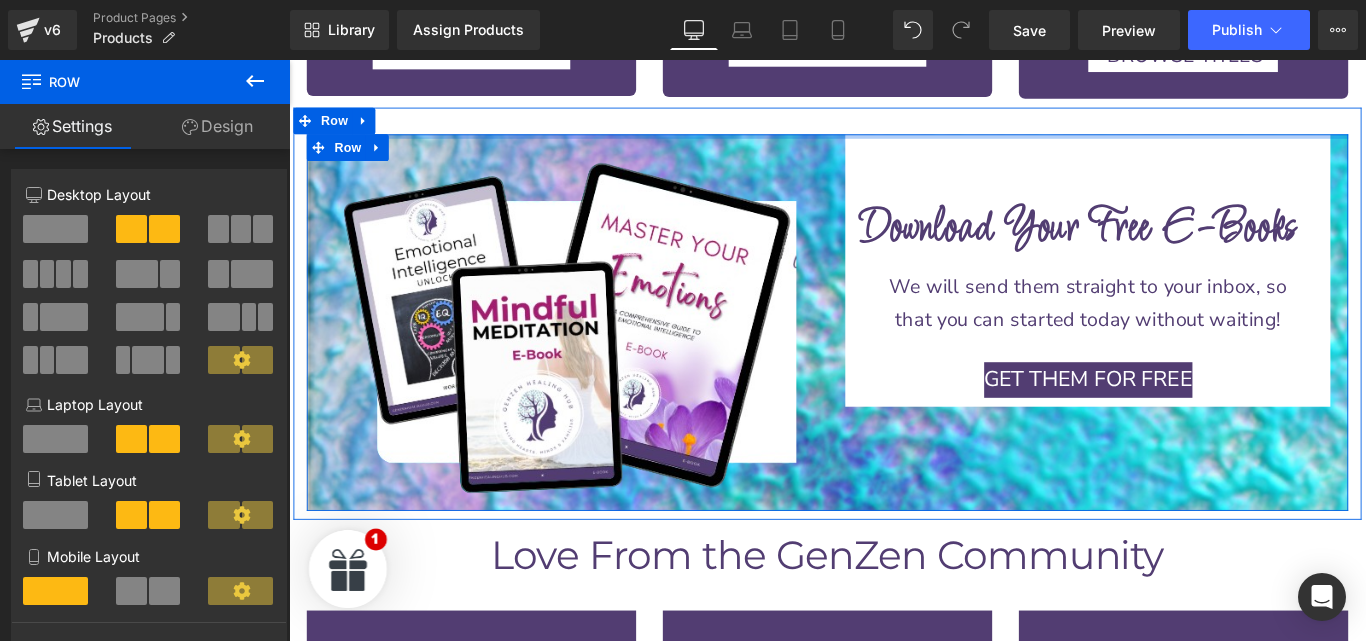 click at bounding box center (894, 146) 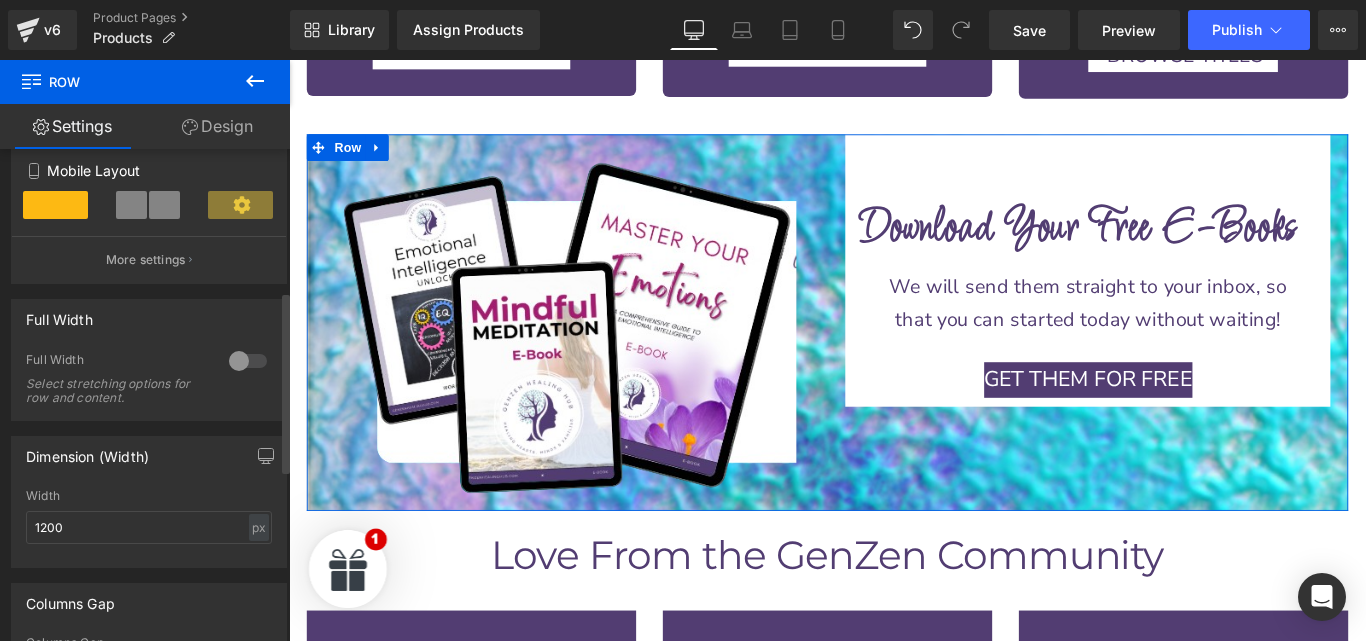 scroll, scrollTop: 0, scrollLeft: 0, axis: both 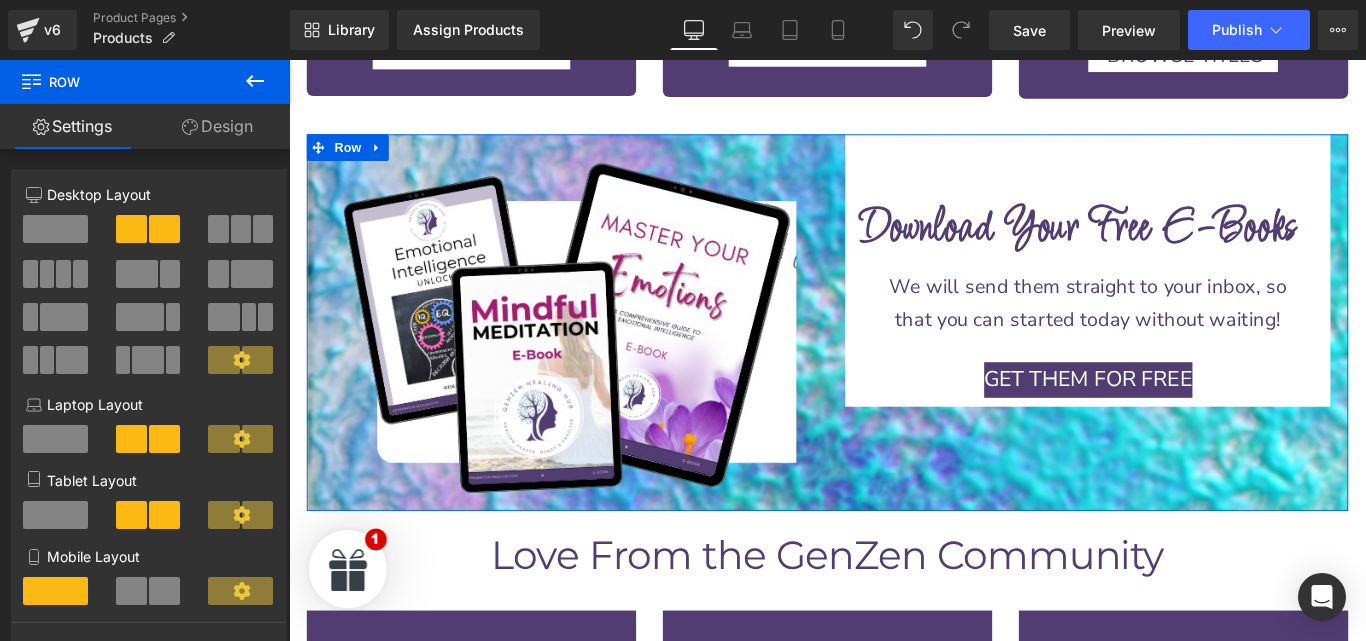 click on "Design" at bounding box center [217, 126] 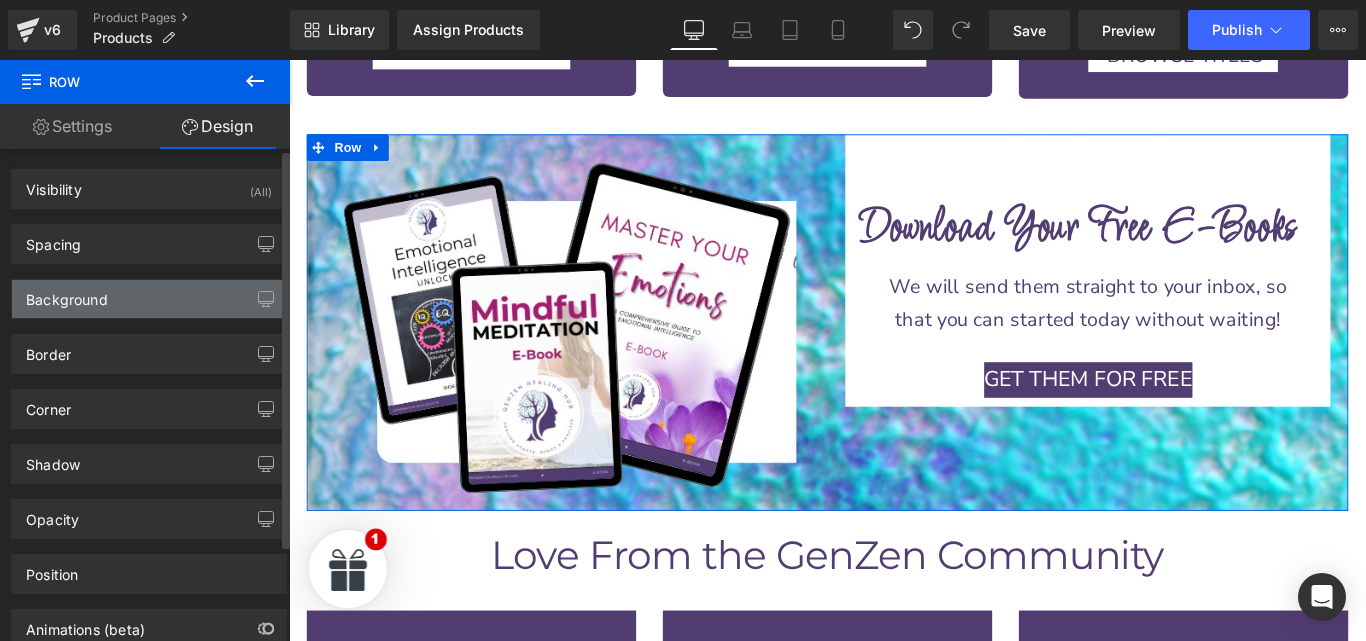 click on "Background" at bounding box center (149, 299) 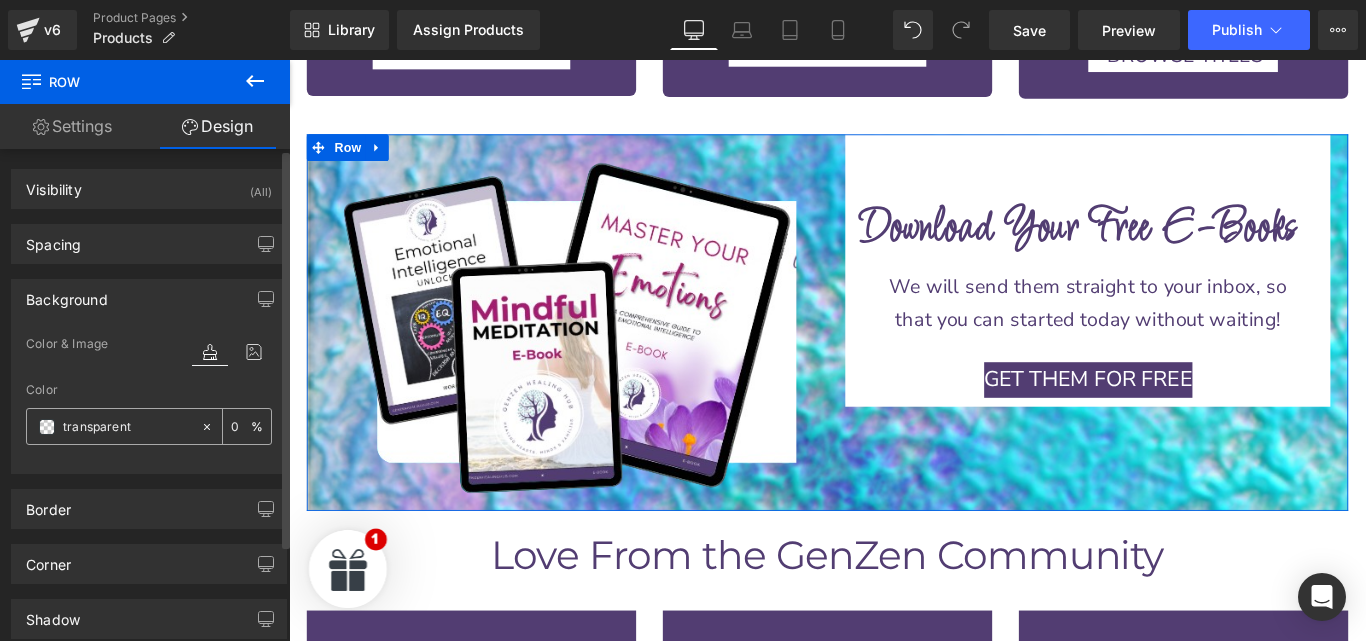 click on "transparent" at bounding box center [127, 427] 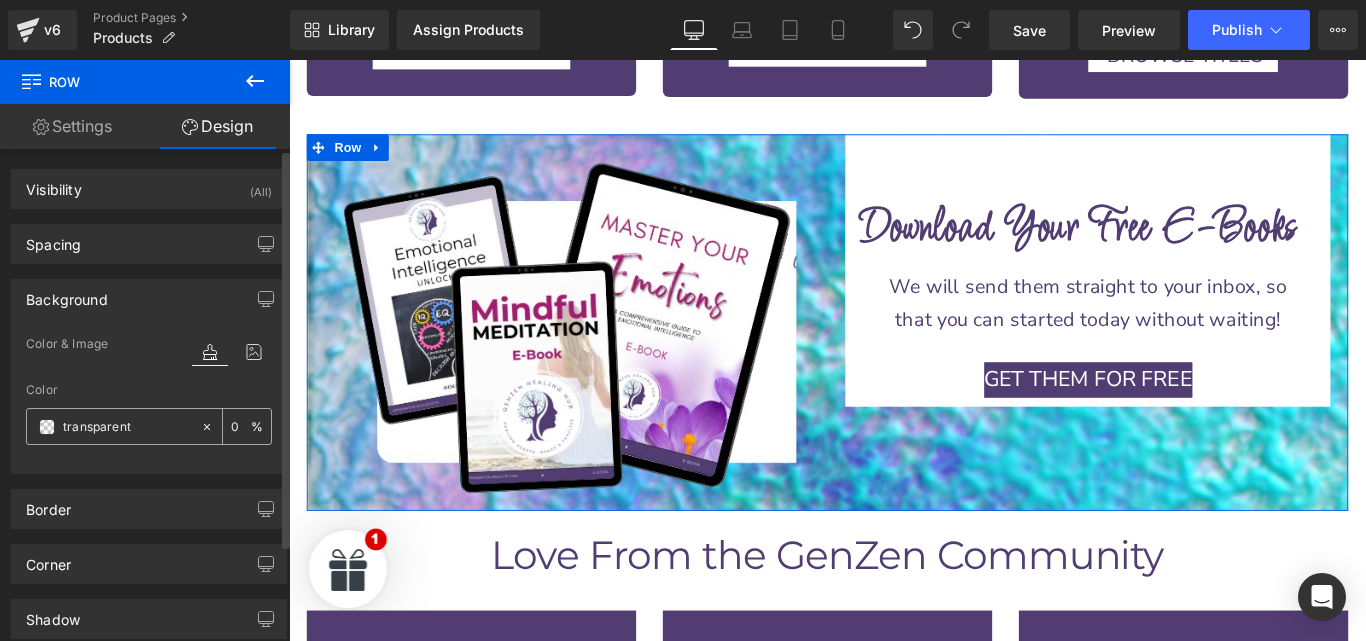 click on "transparent" at bounding box center [127, 427] 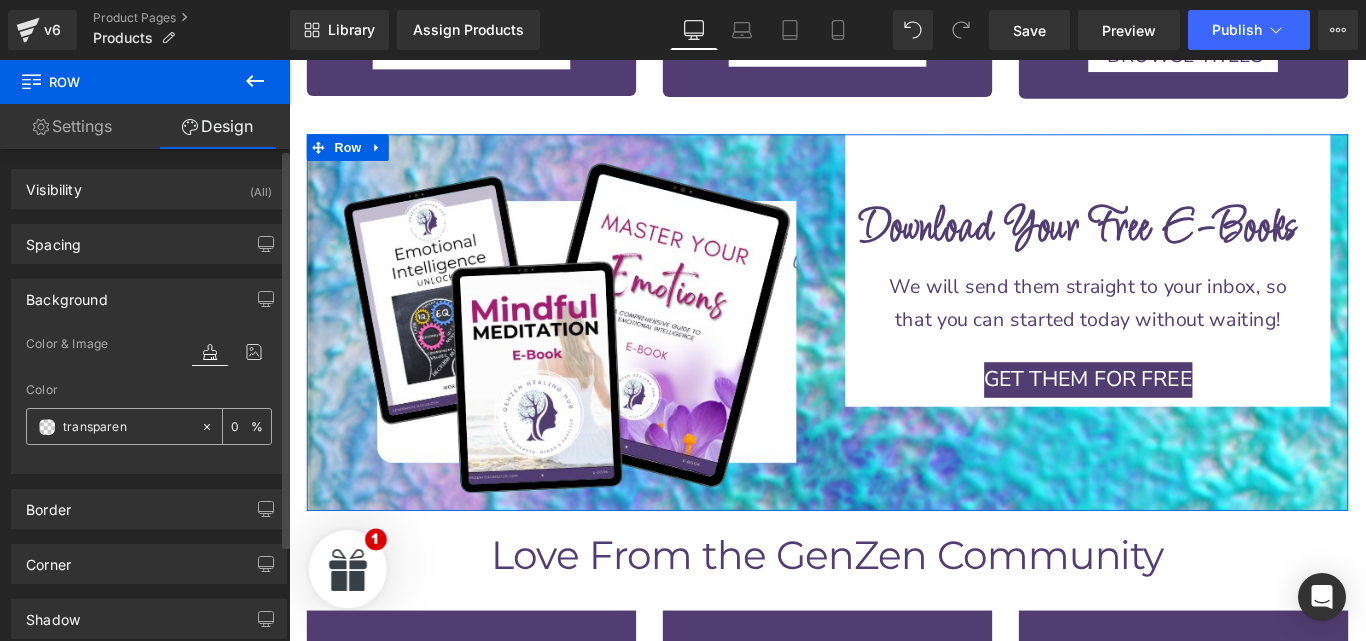 paste on "FEFEFE" 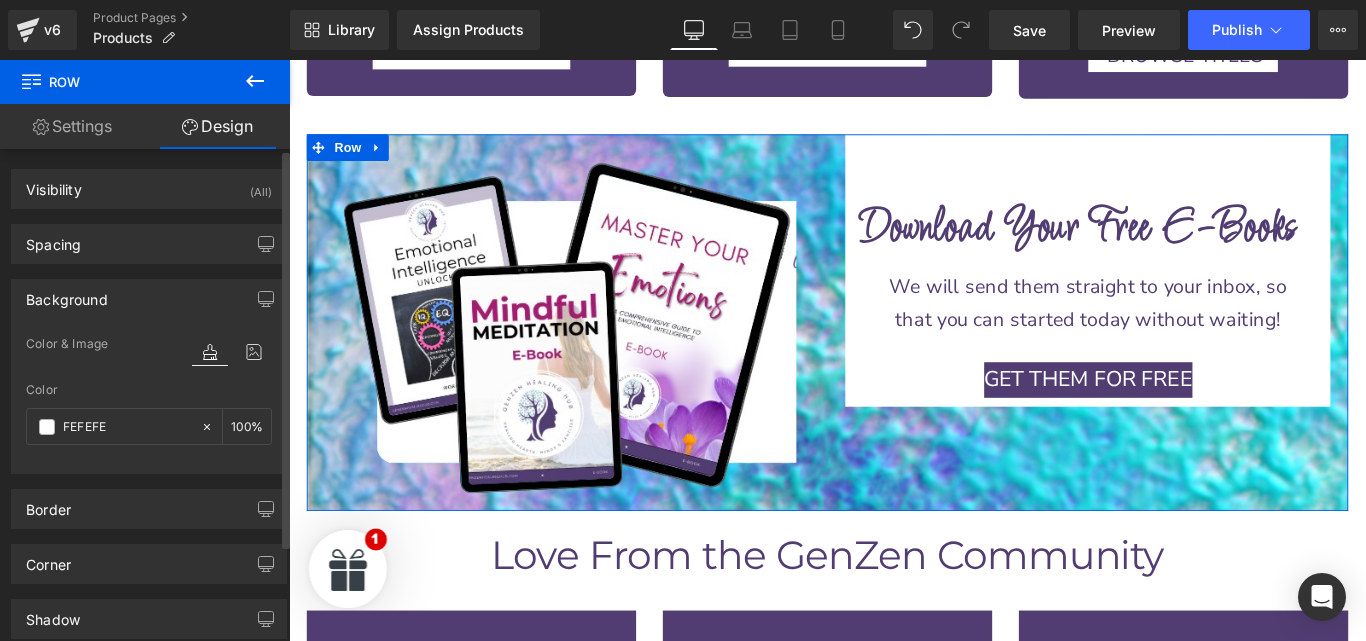 type on "FEFEFE" 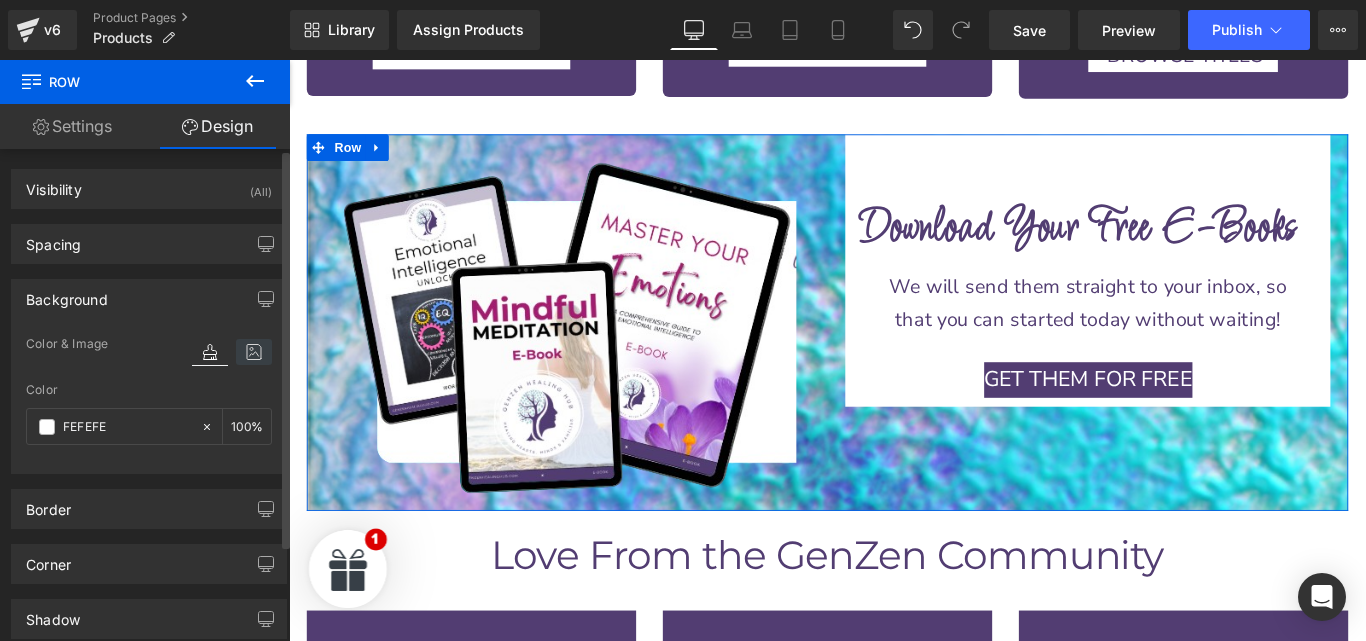 click at bounding box center (254, 352) 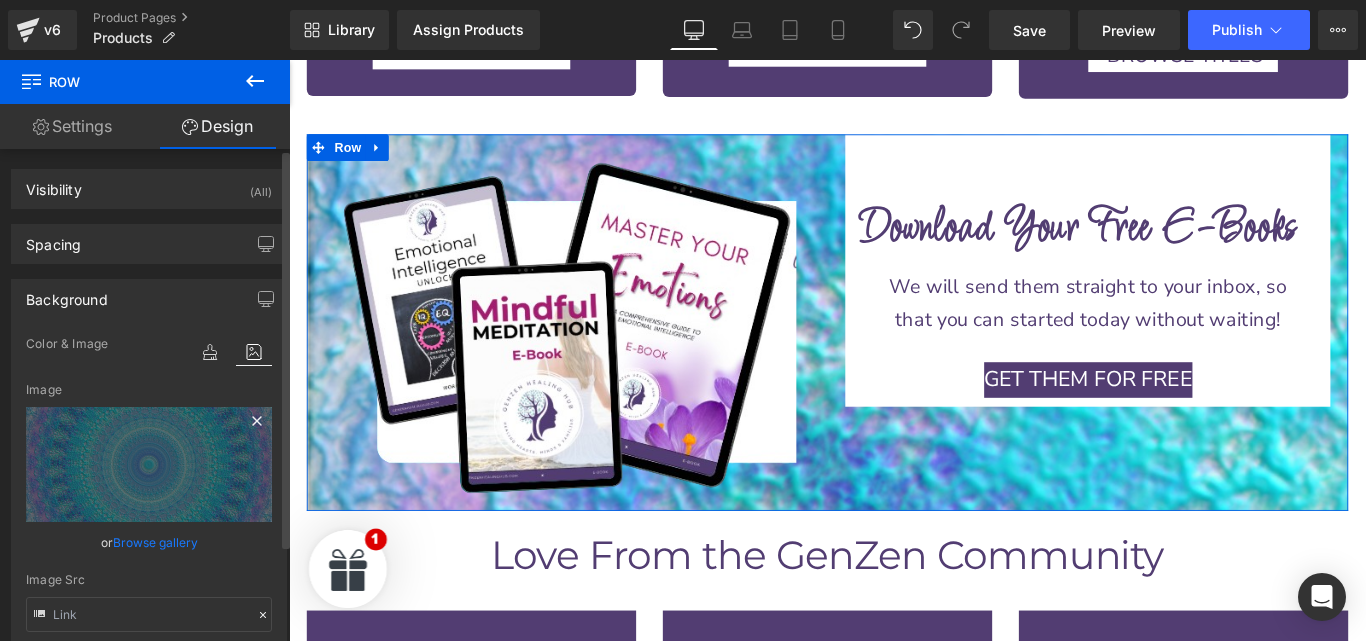 click 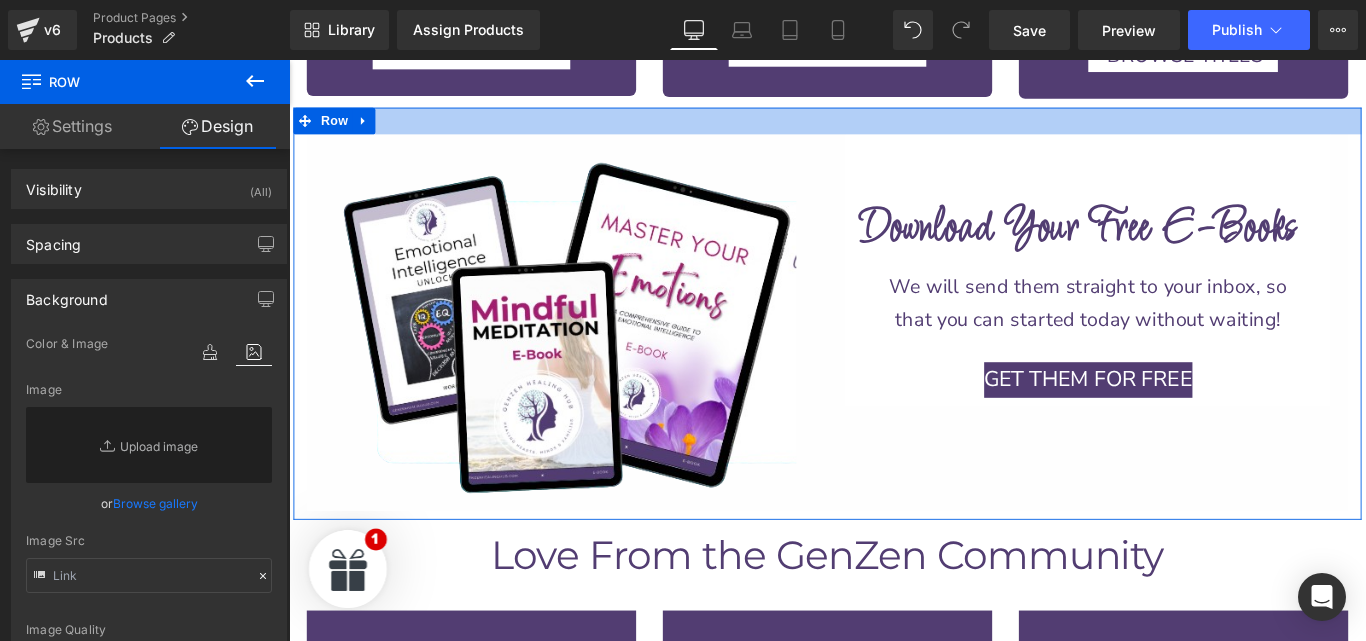 click at bounding box center (894, 129) 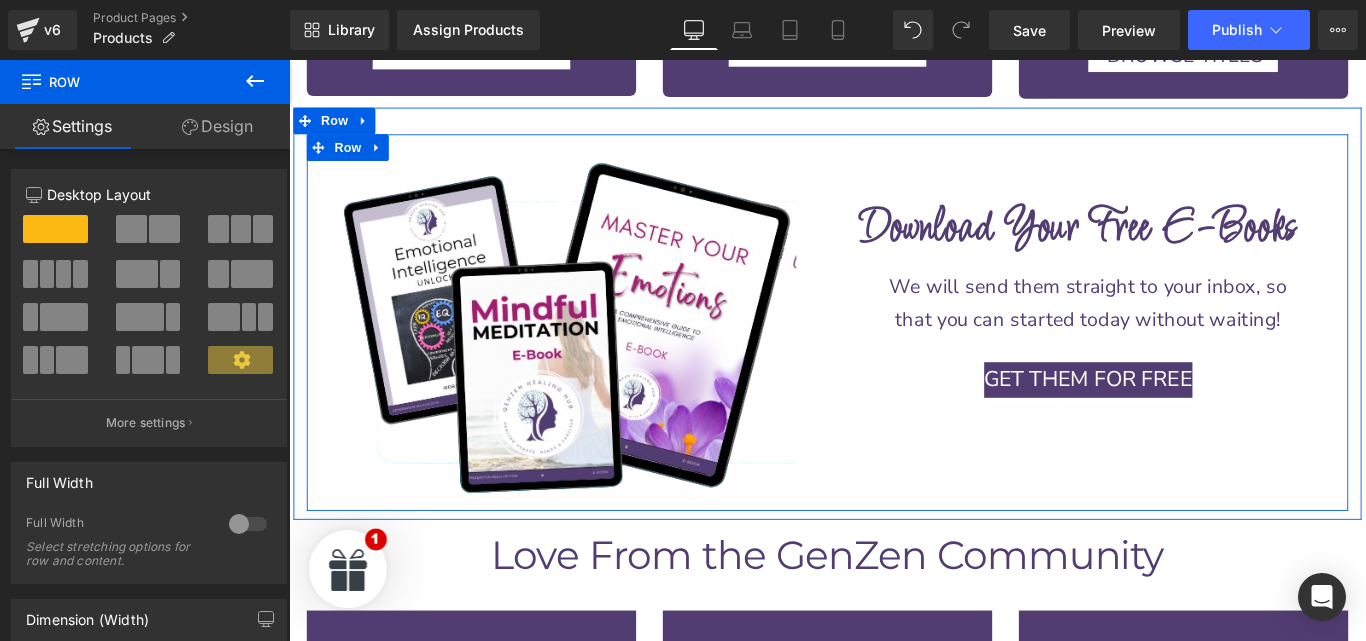click on "Image         Row" at bounding box center (601, 350) 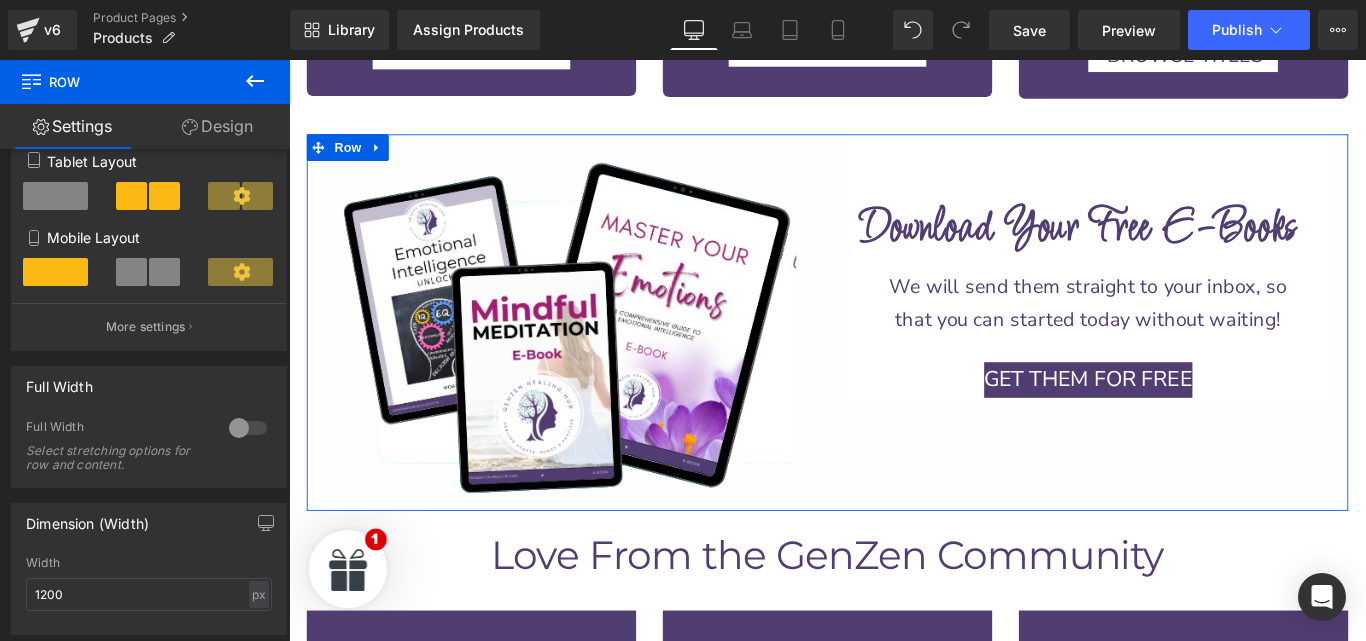 scroll, scrollTop: 370, scrollLeft: 0, axis: vertical 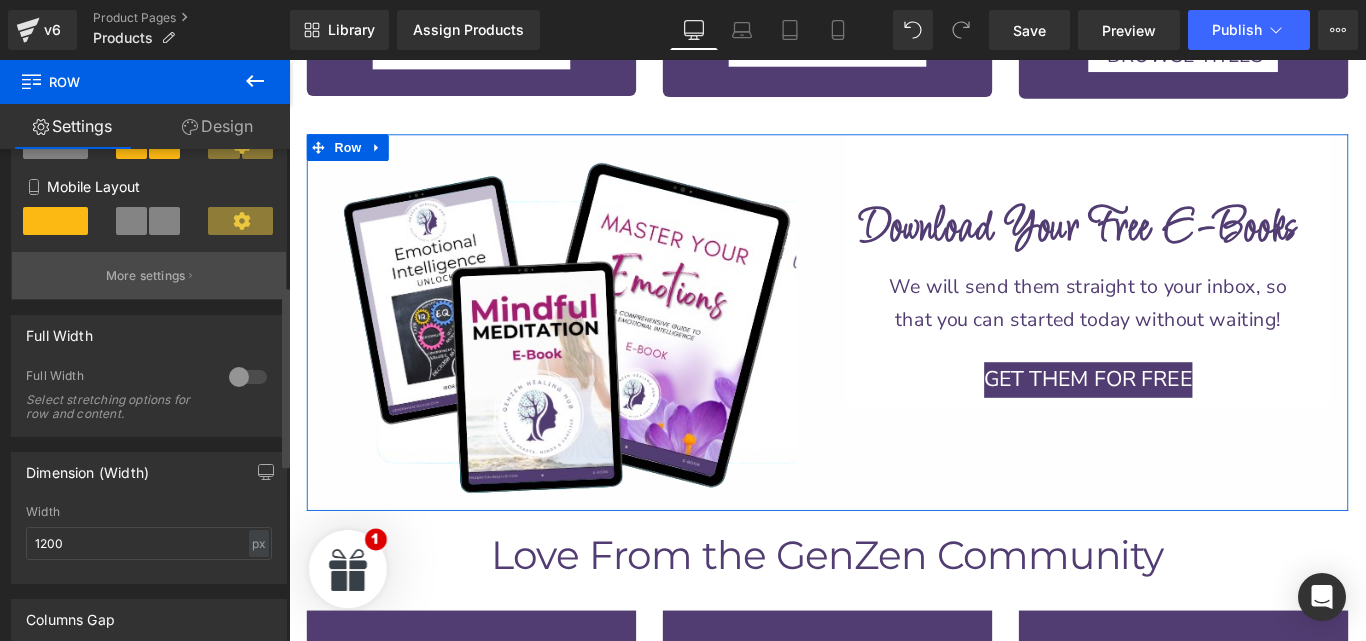 click on "More settings" at bounding box center [149, 275] 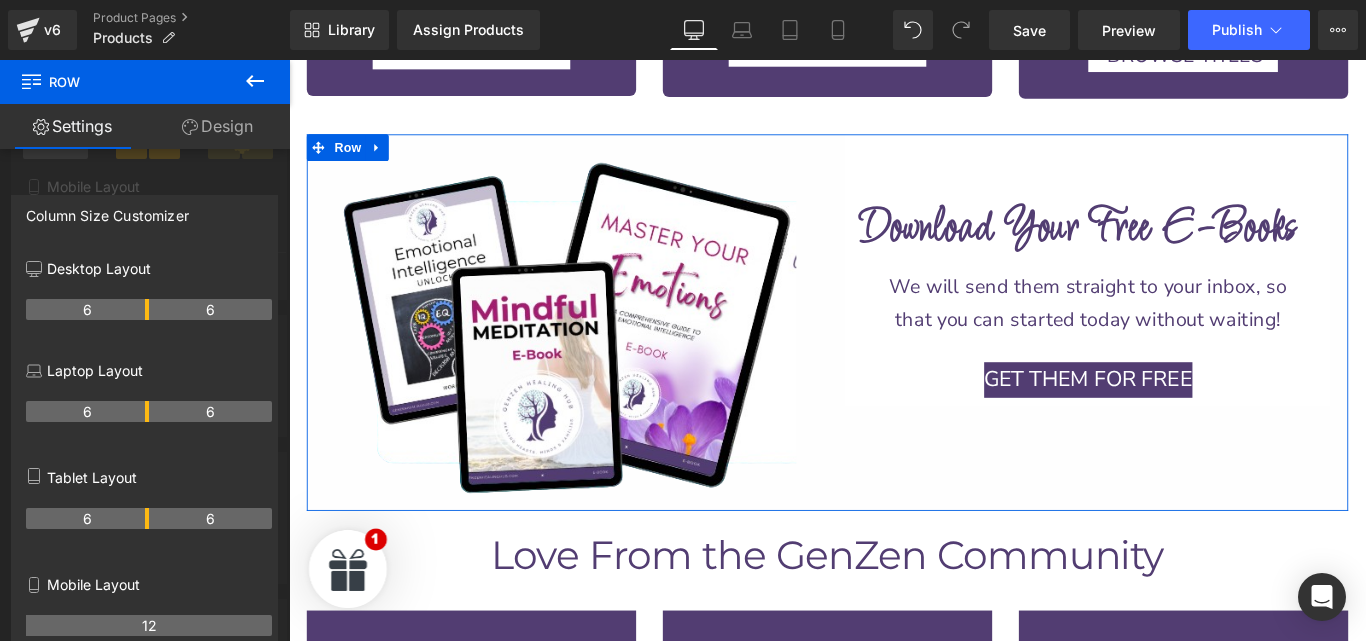click at bounding box center [145, 355] 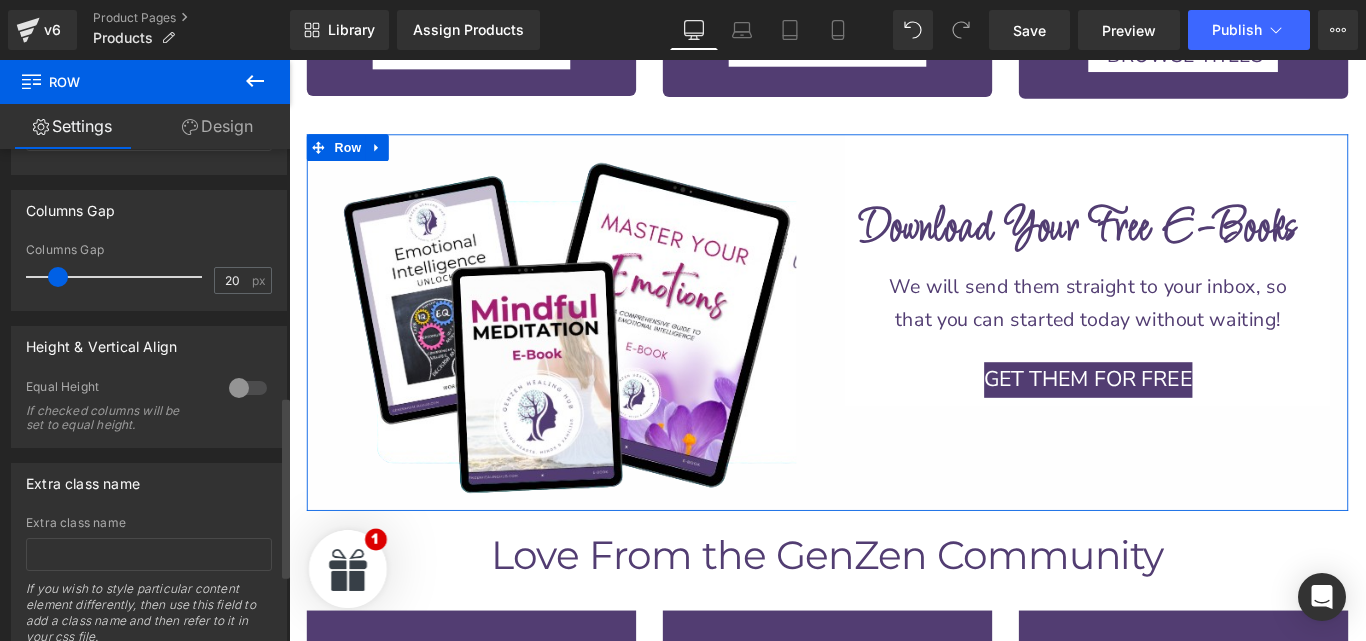 scroll, scrollTop: 547, scrollLeft: 0, axis: vertical 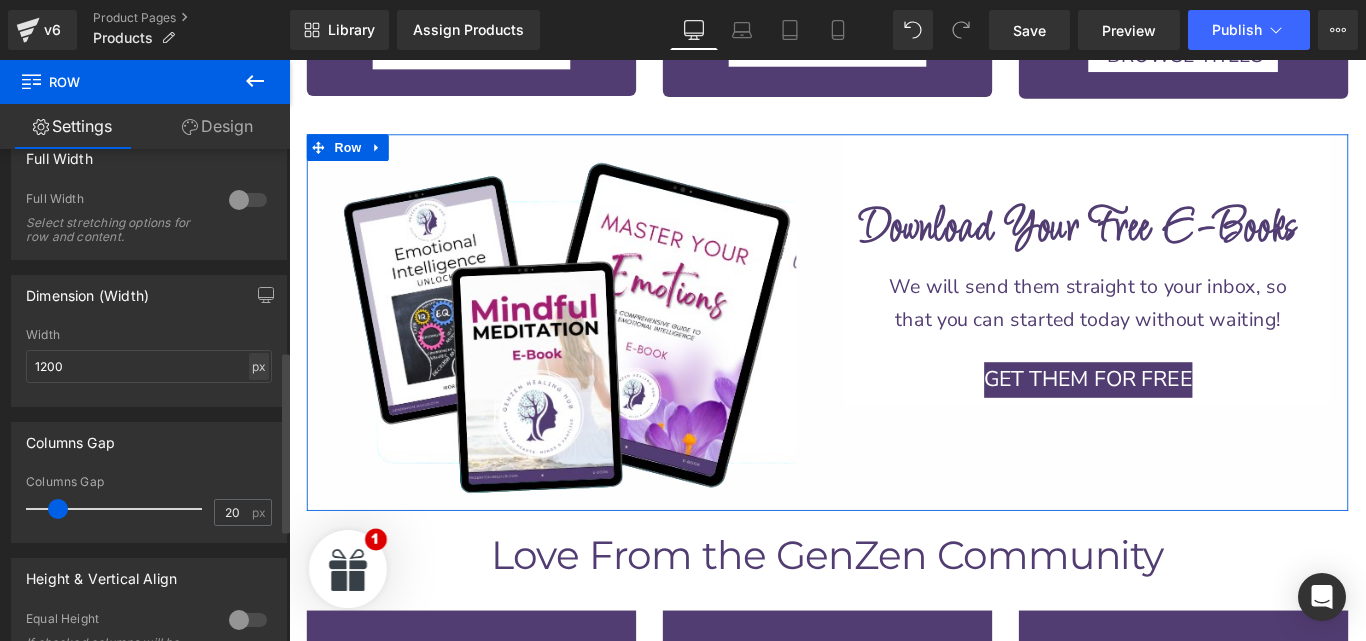 click on "px" at bounding box center [259, 366] 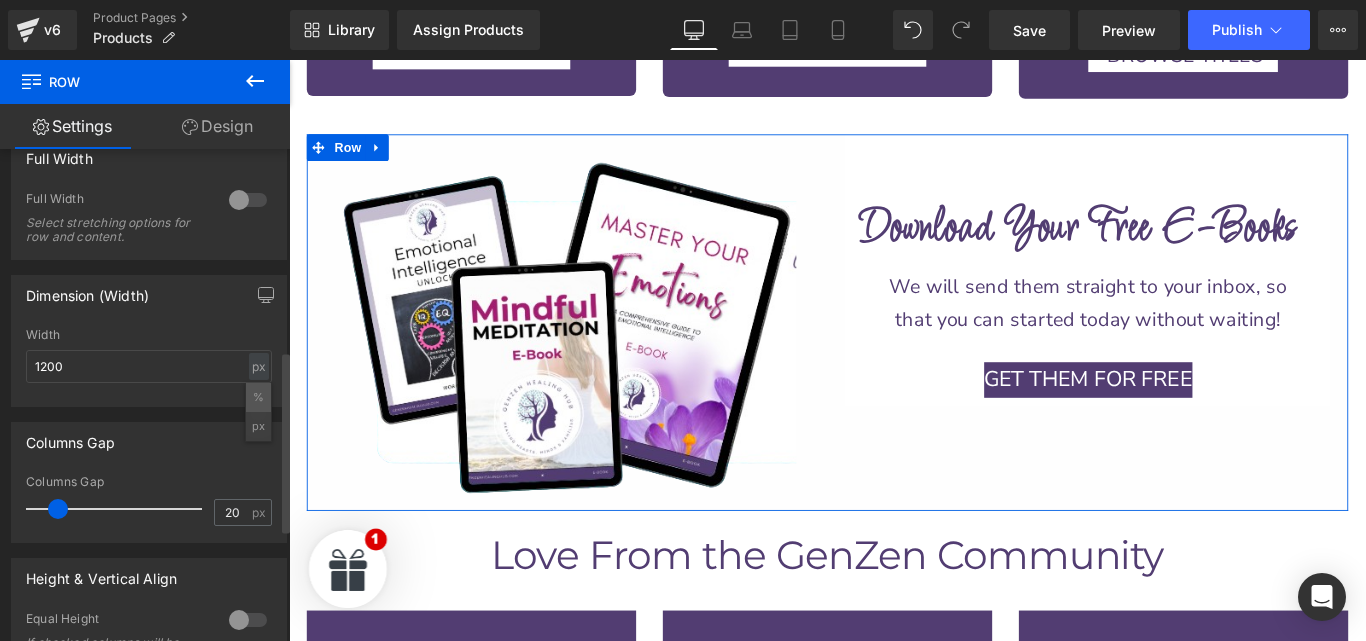 click on "%" at bounding box center [258, 397] 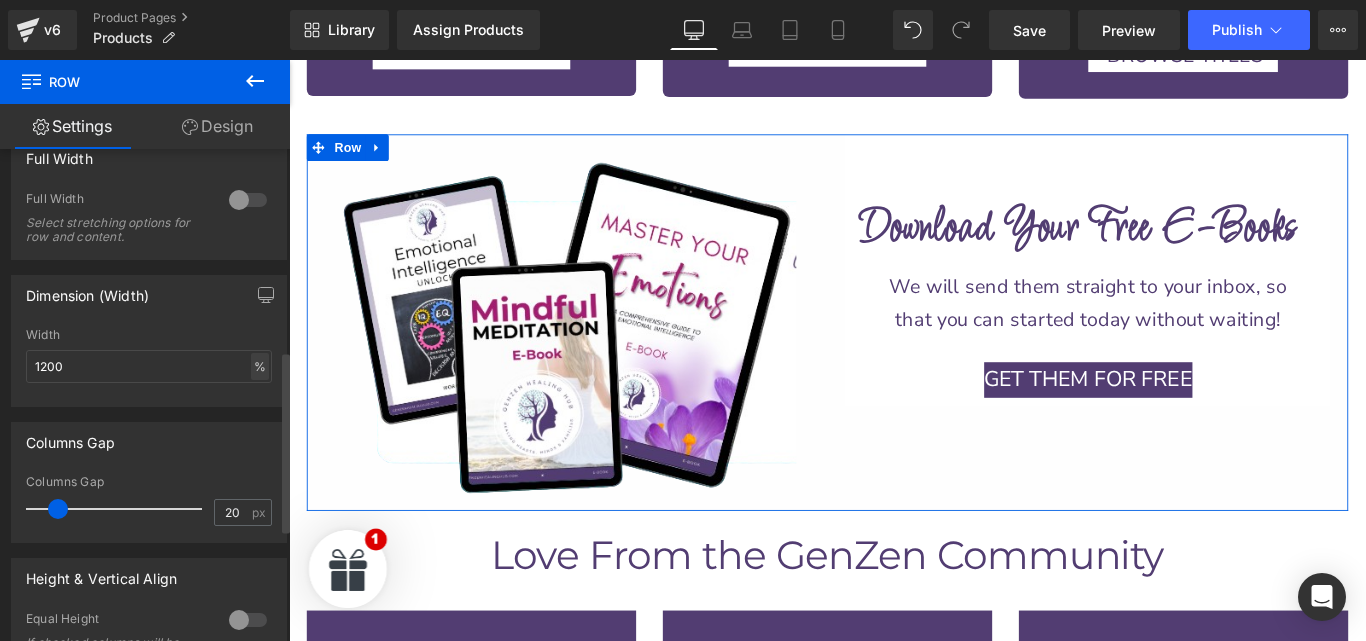click on "%" at bounding box center (260, 366) 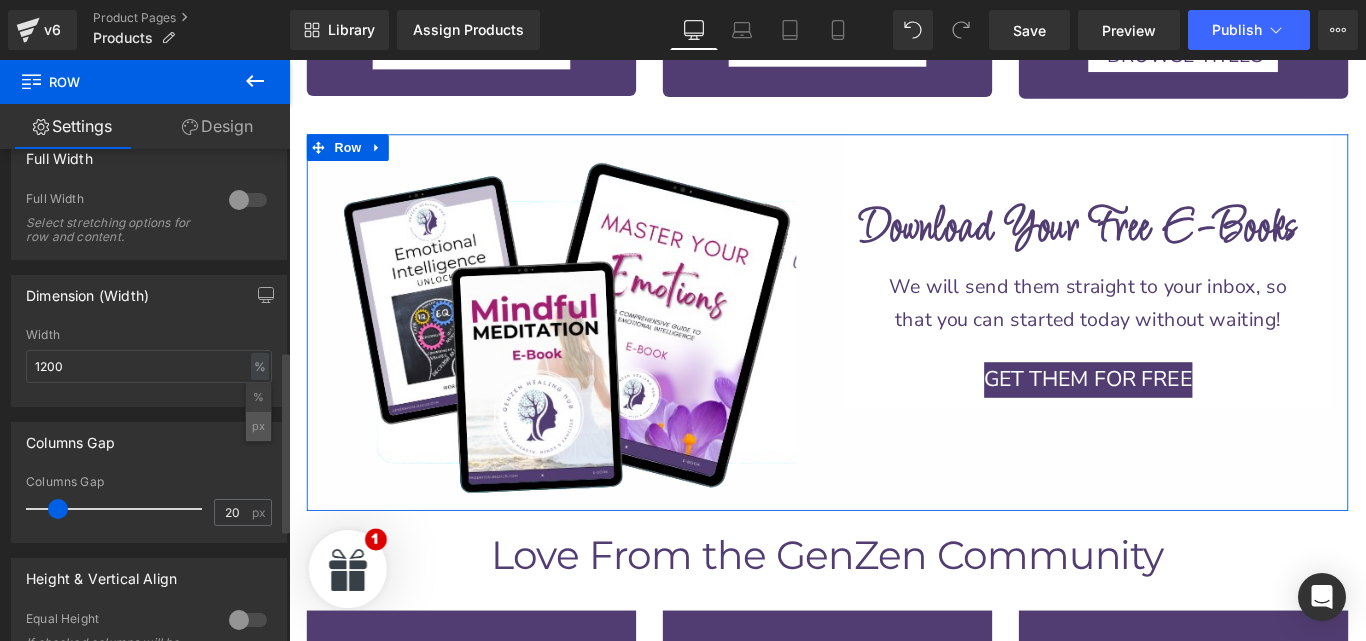 click on "px" at bounding box center [258, 426] 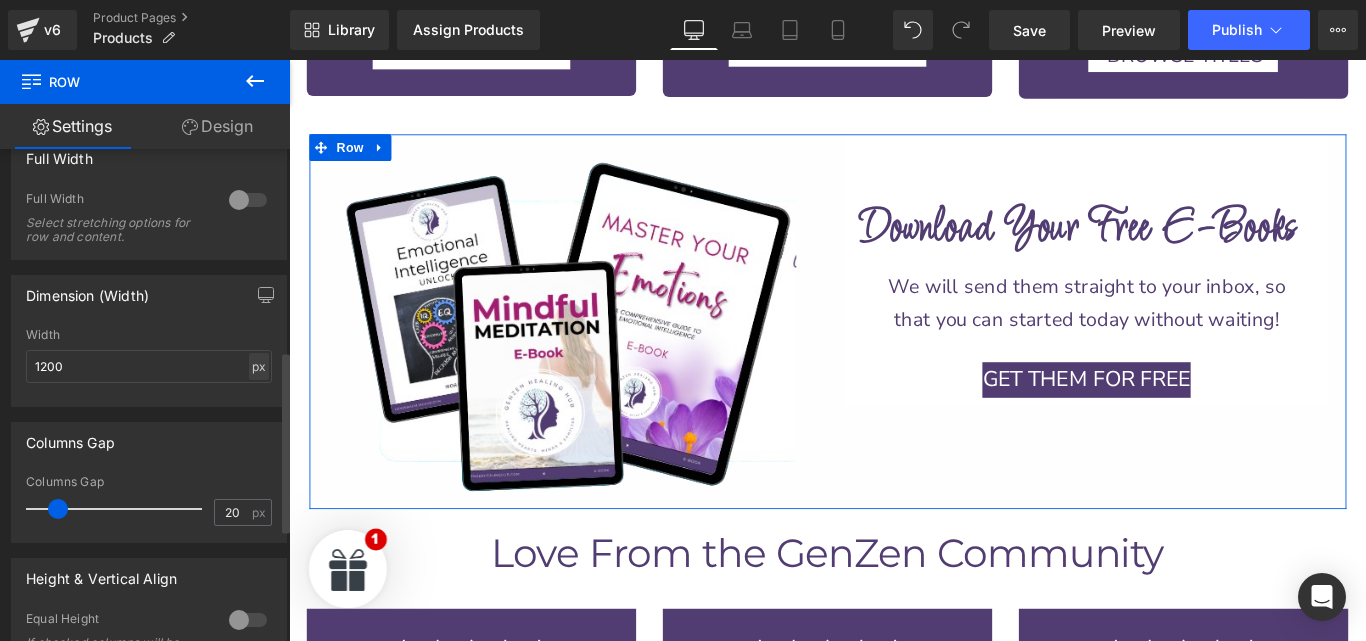 click on "px" at bounding box center (259, 366) 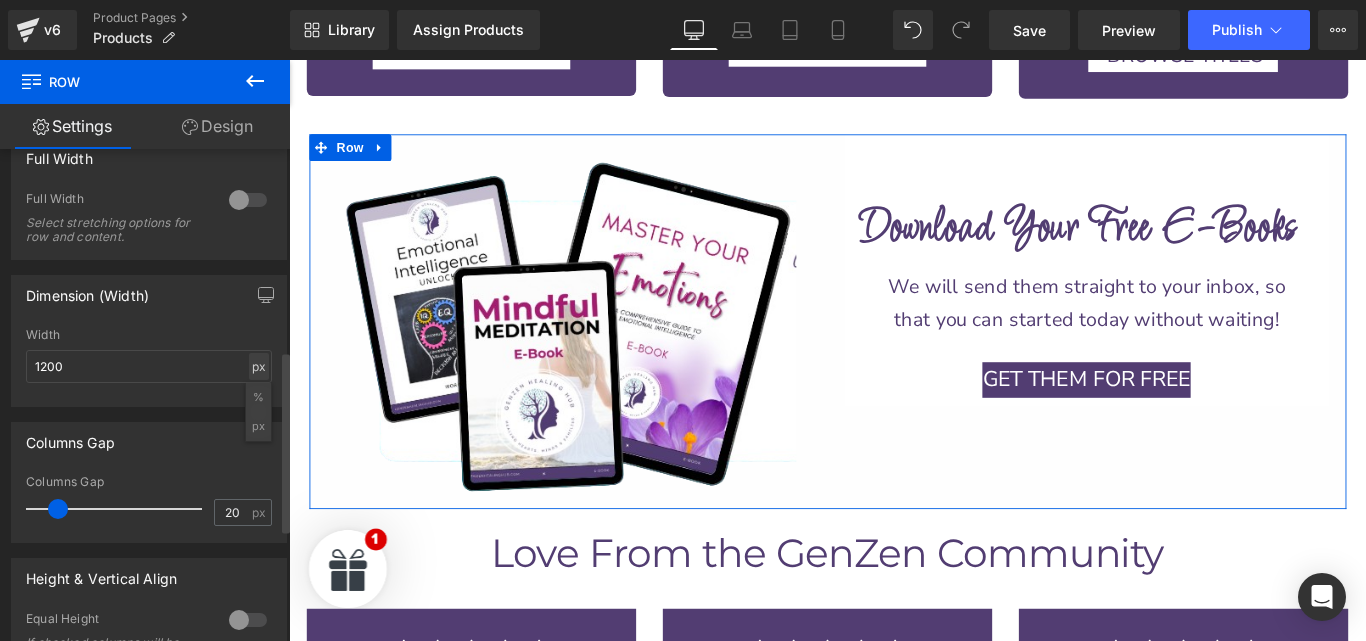 click on "px" at bounding box center [259, 366] 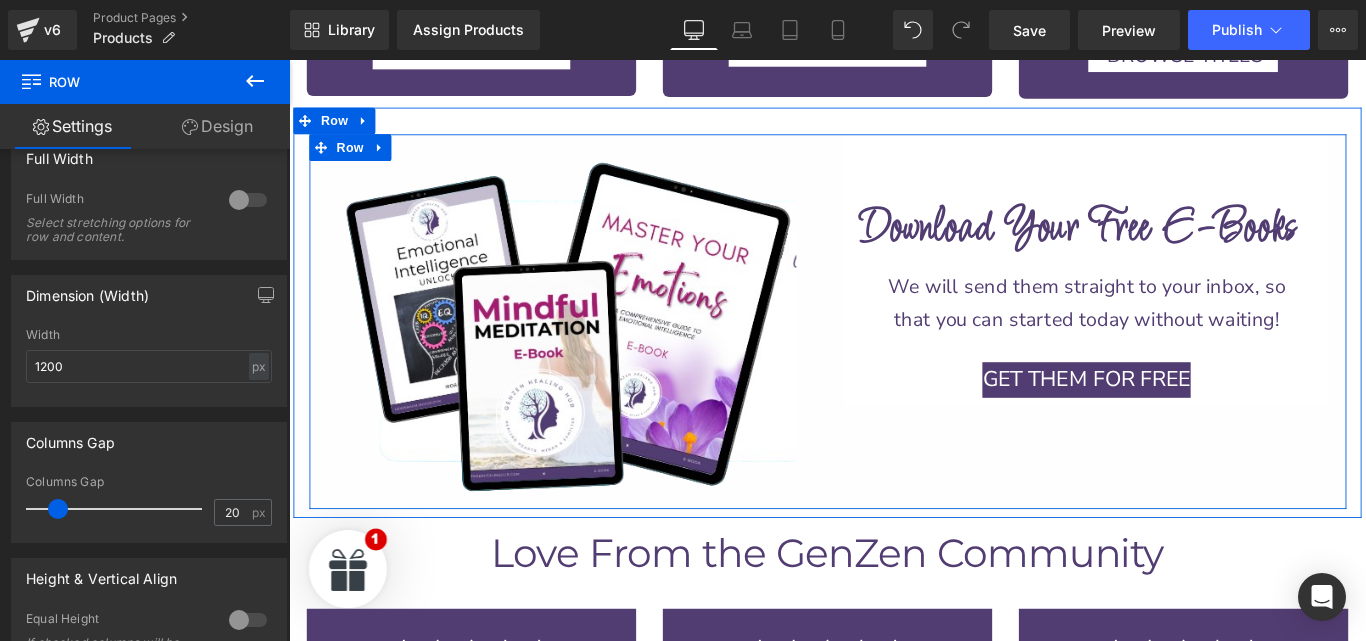 click on "Image         Row" at bounding box center (603, 349) 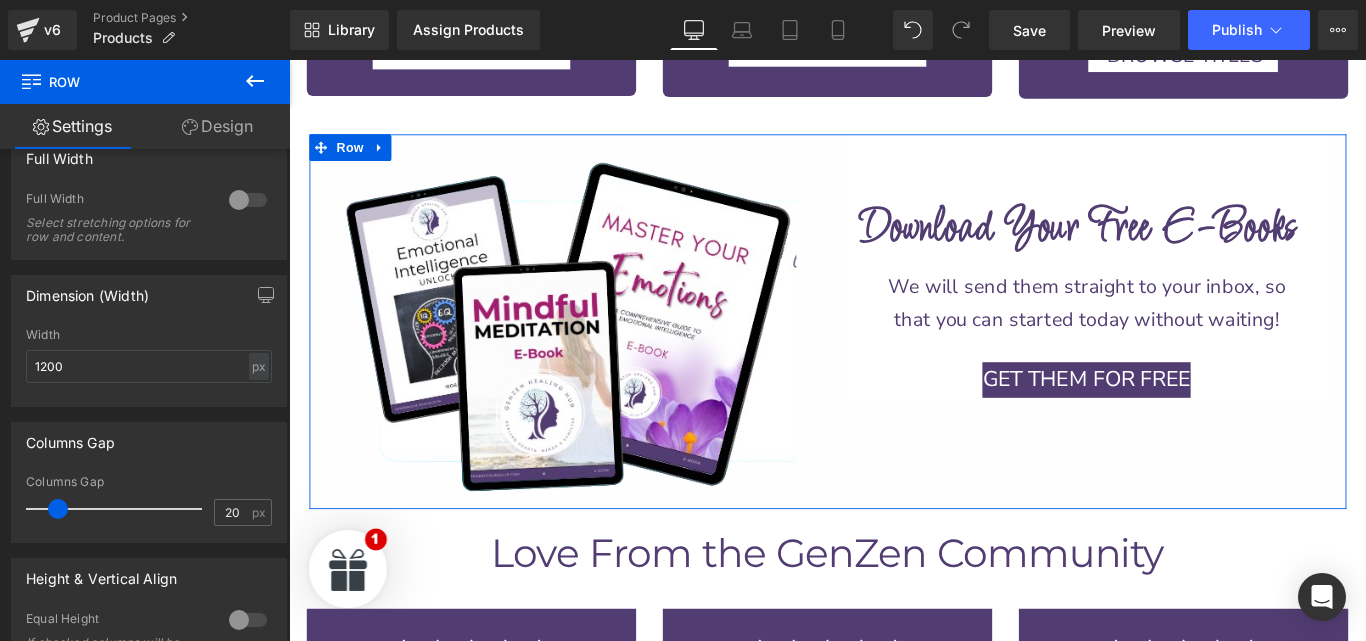 click on "Design" at bounding box center [217, 126] 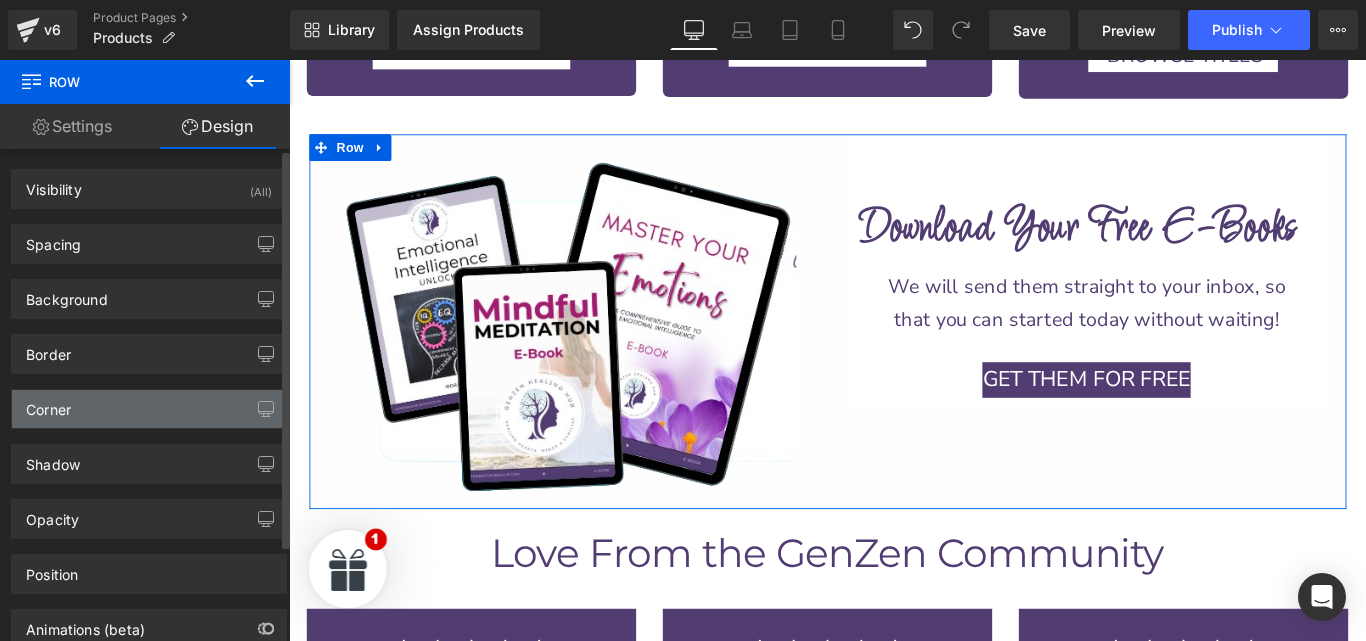 click on "Corner" at bounding box center [149, 409] 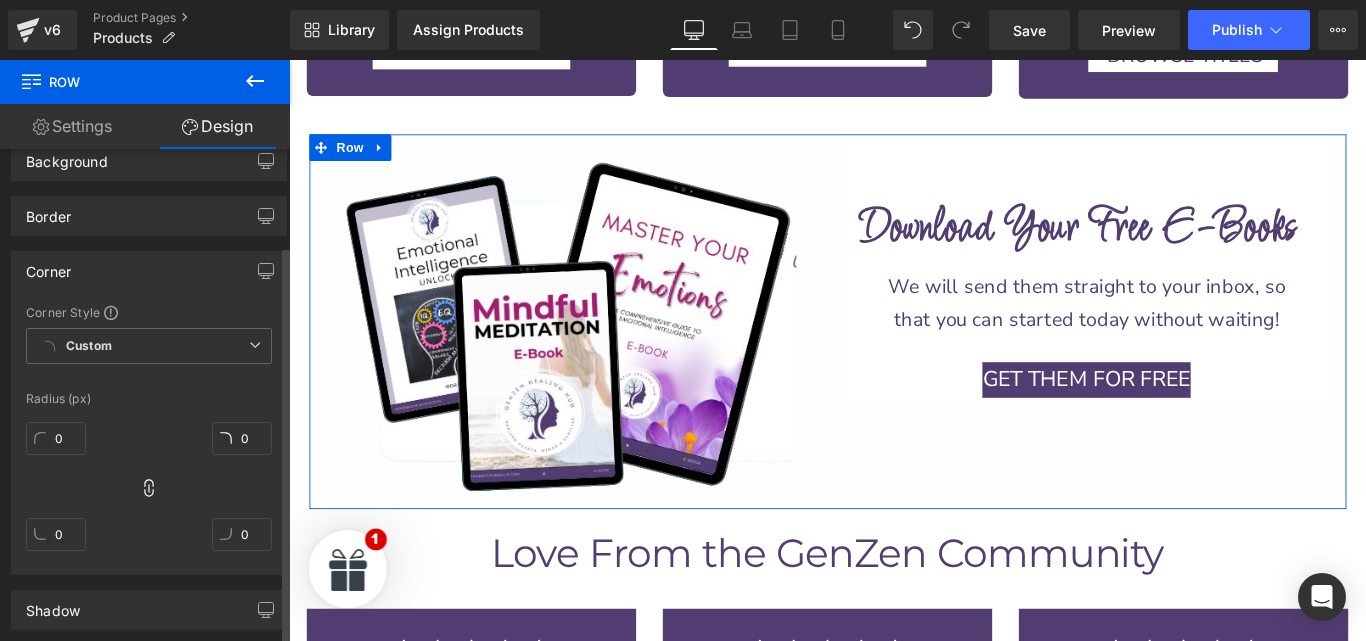 scroll, scrollTop: 139, scrollLeft: 0, axis: vertical 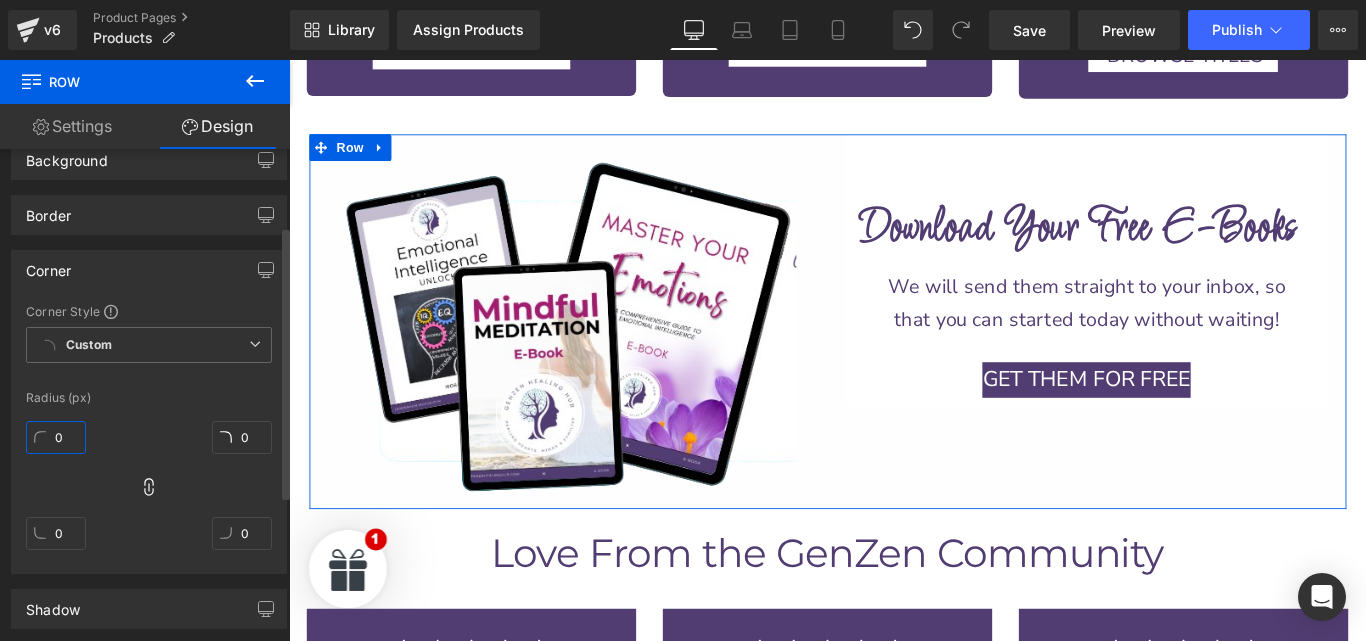 click on "0" at bounding box center (56, 437) 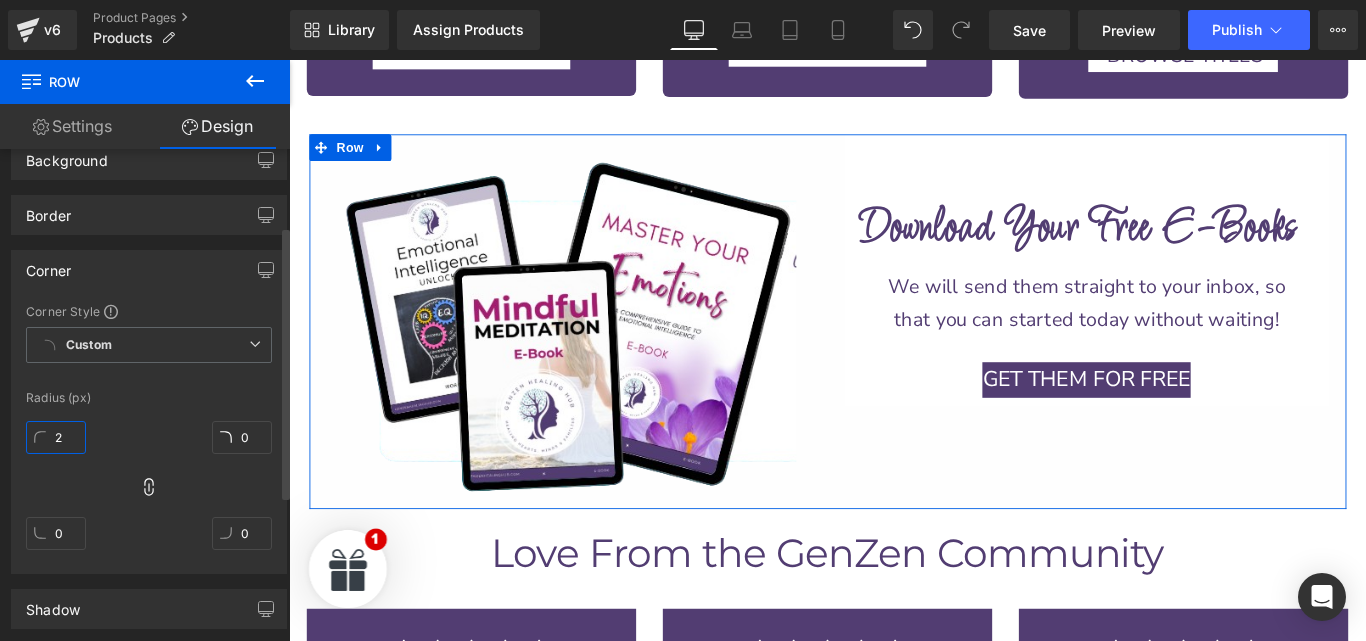 type on "20" 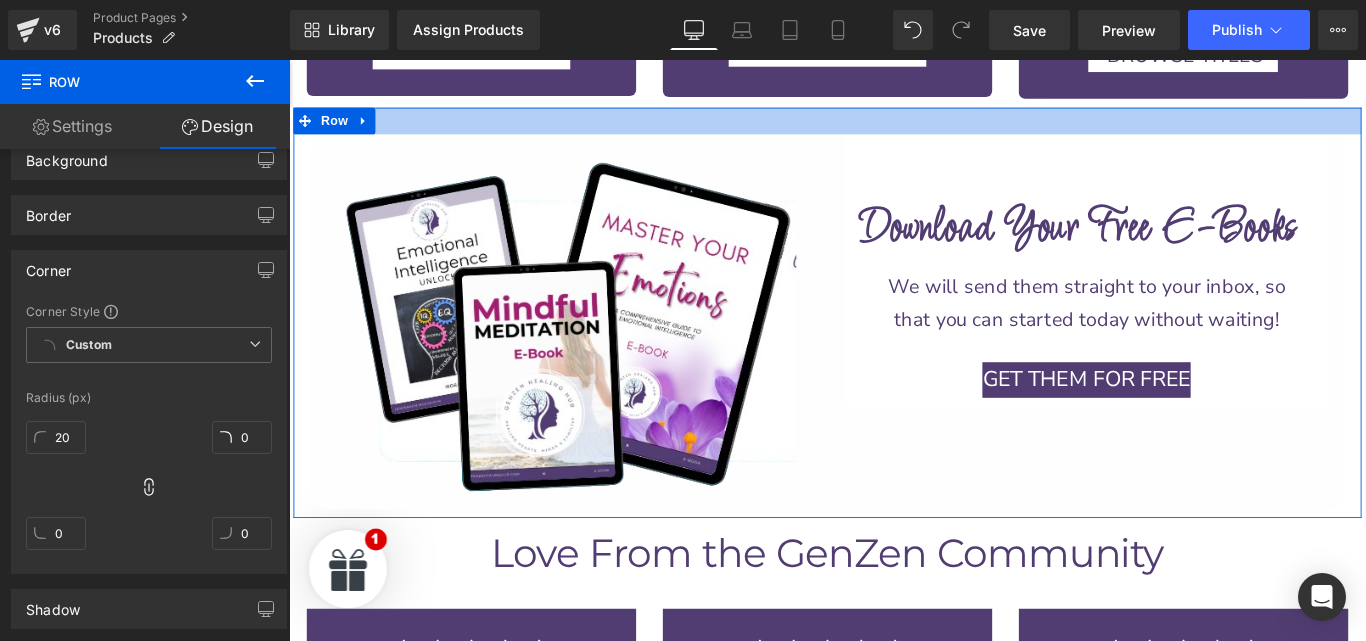 click at bounding box center [894, 129] 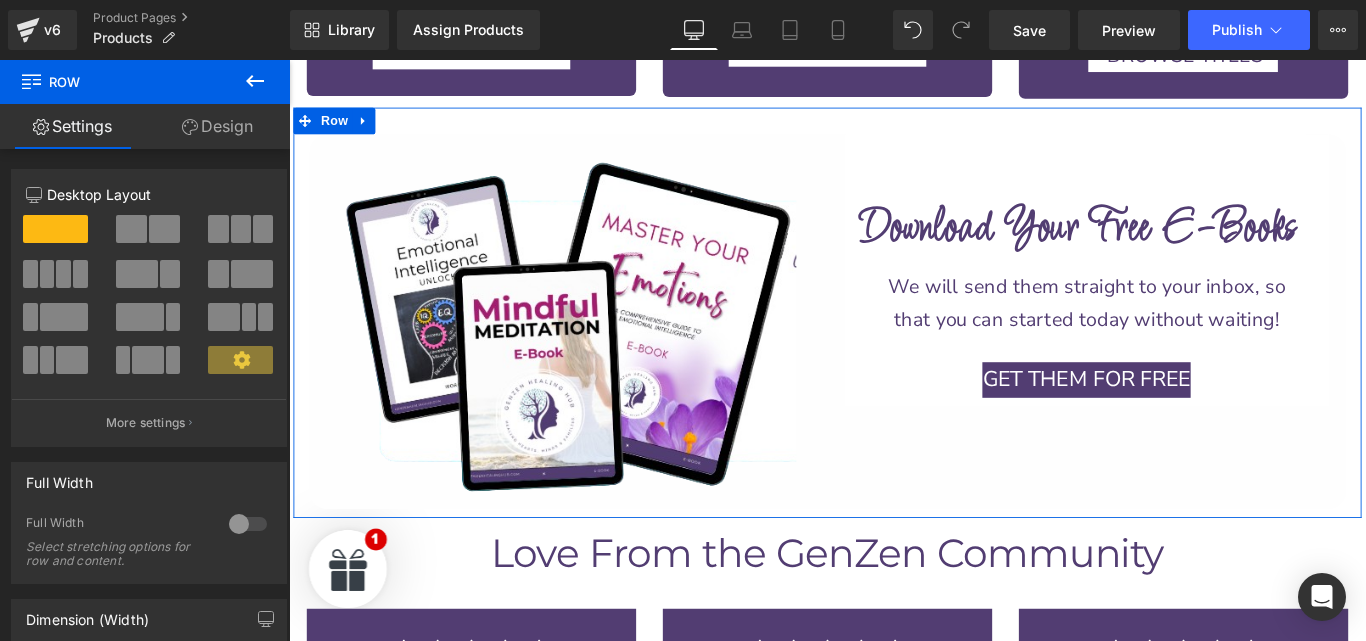 click on "Design" at bounding box center (217, 126) 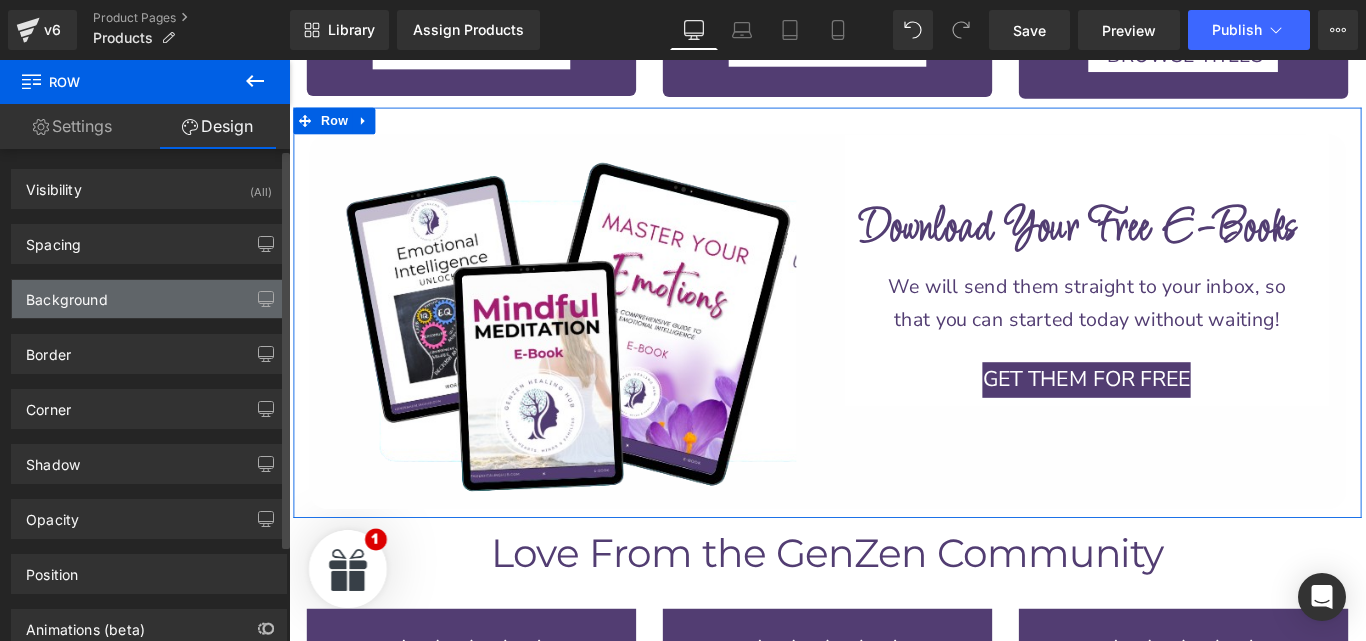 click on "Background" at bounding box center [149, 299] 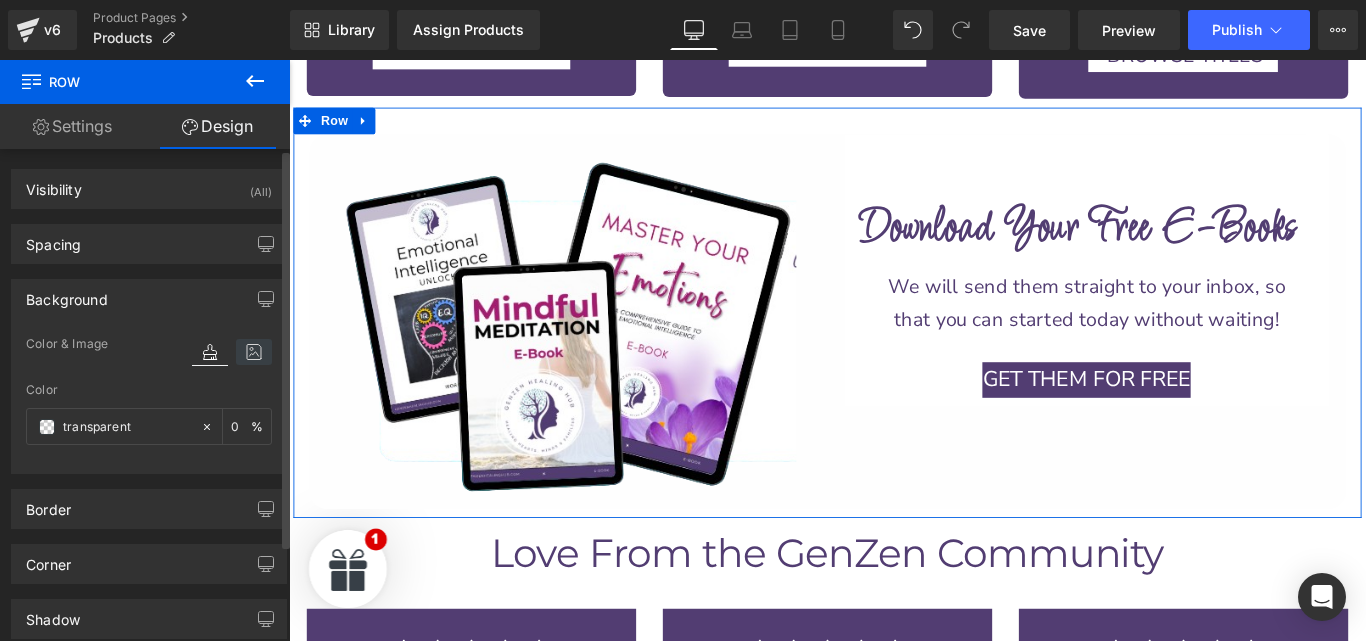 click at bounding box center [254, 352] 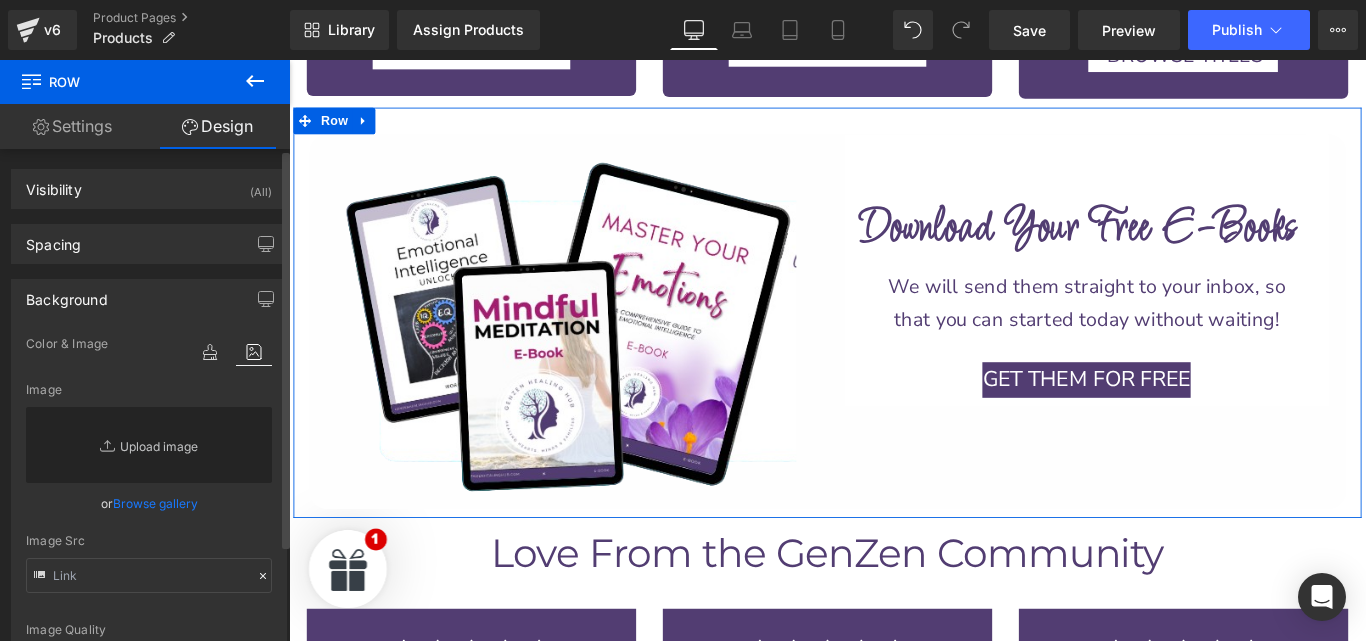 click on "Replace Image" at bounding box center (149, 445) 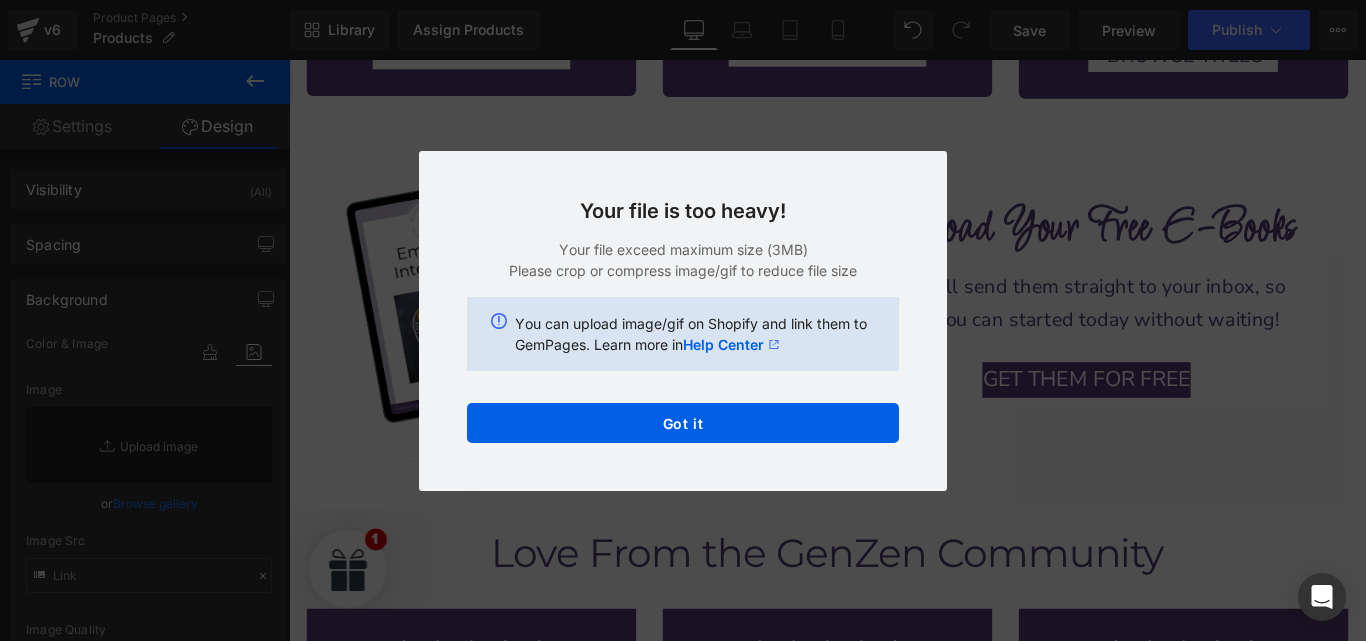 click on "Back to Library   Insert     Your file is too heavy! Your file exceed maximum size (3MB) Please crop or compress image/gif to reduce file size You can upload image/gif on Shopify and link them to GemPages. Learn more in  Help Center  Got it" at bounding box center [683, 320] 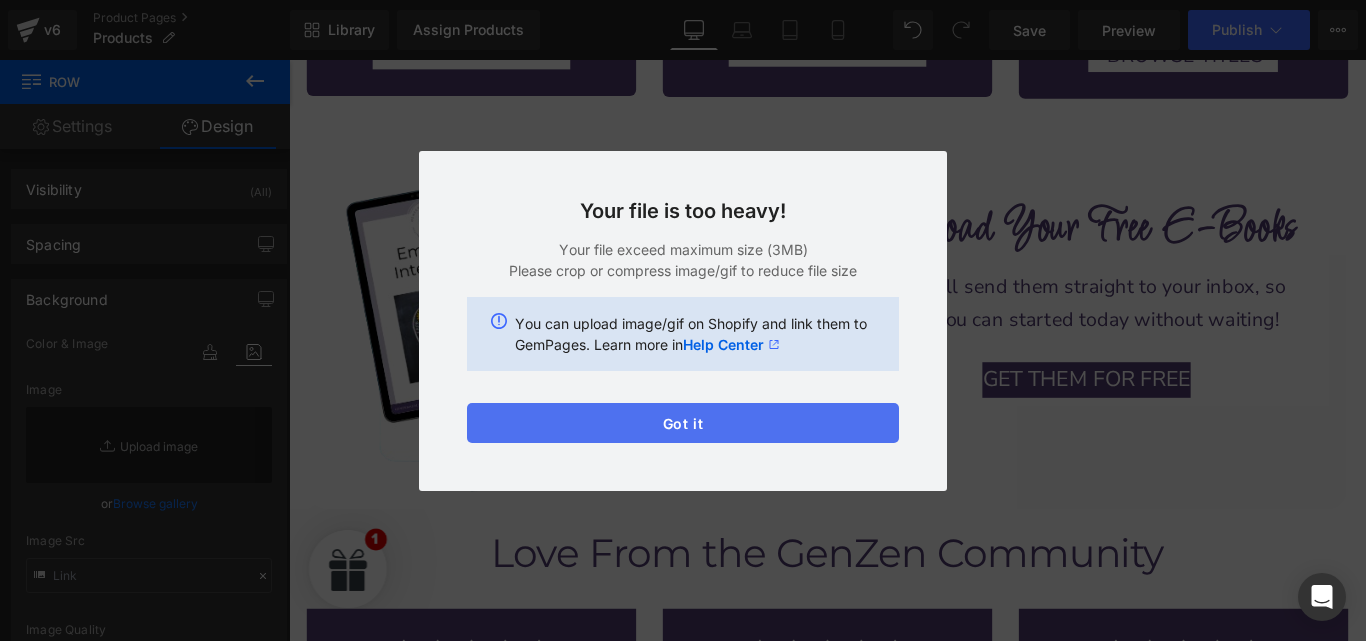 drag, startPoint x: 623, startPoint y: 413, endPoint x: 150, endPoint y: 404, distance: 473.0856 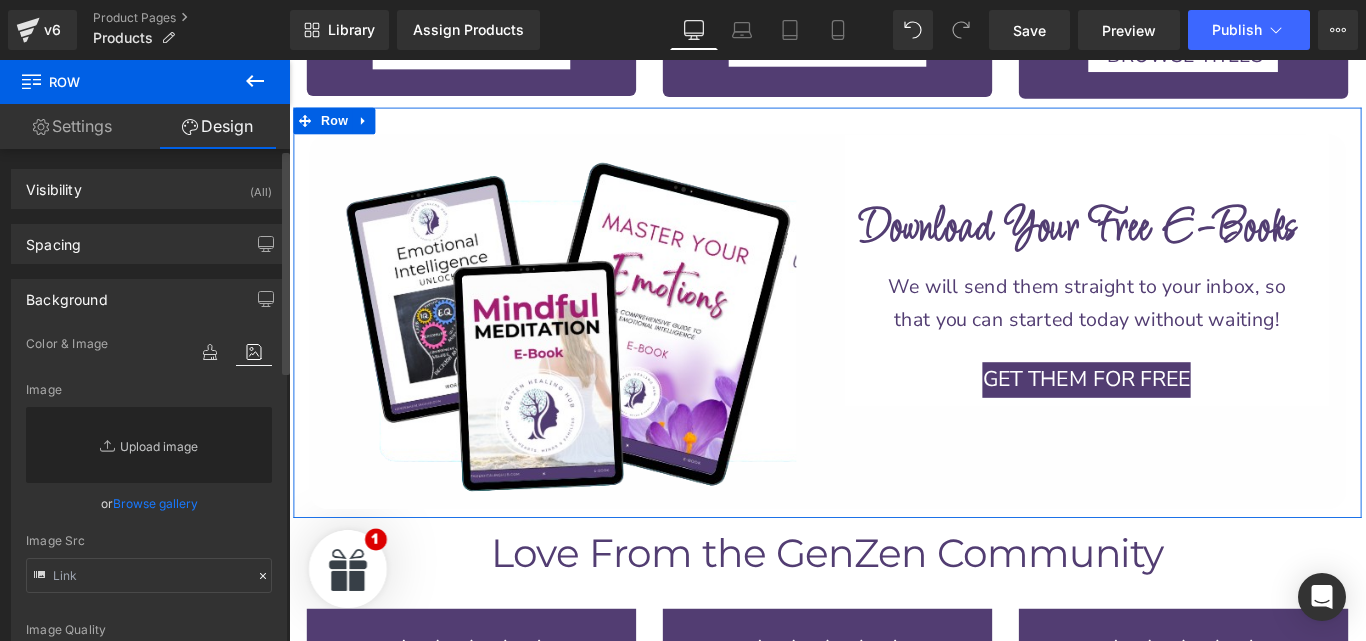 click on "Replace Image" at bounding box center [149, 445] 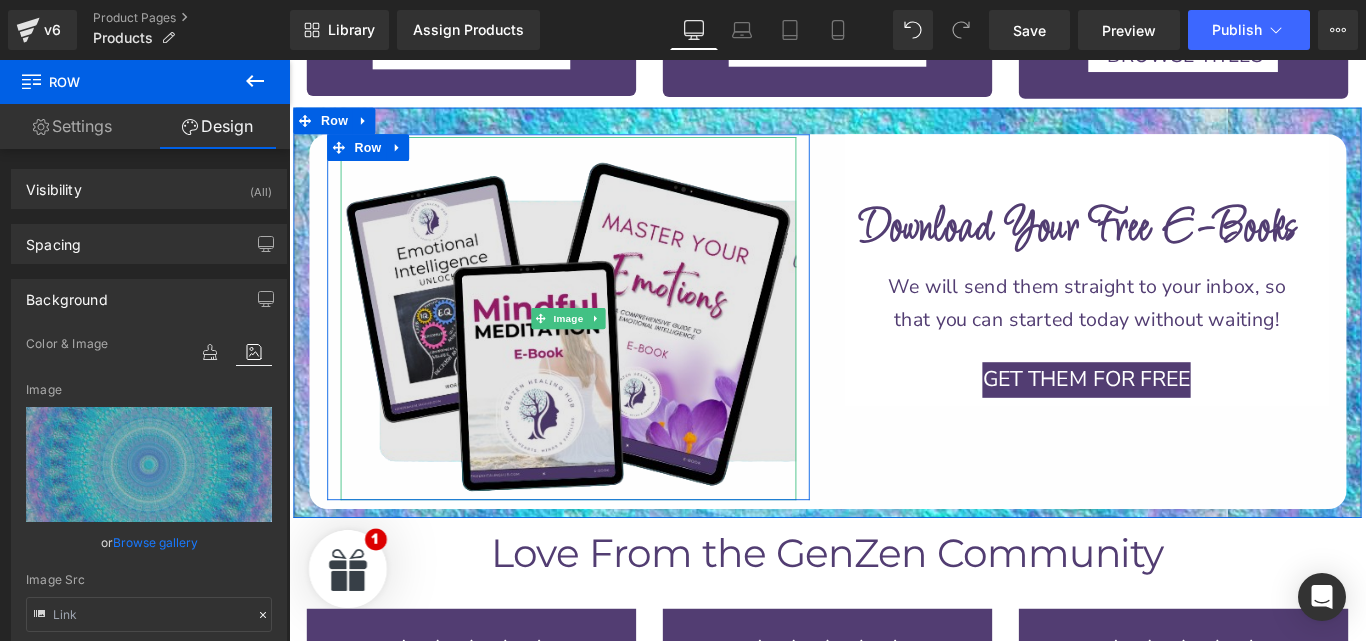 click at bounding box center [603, 351] 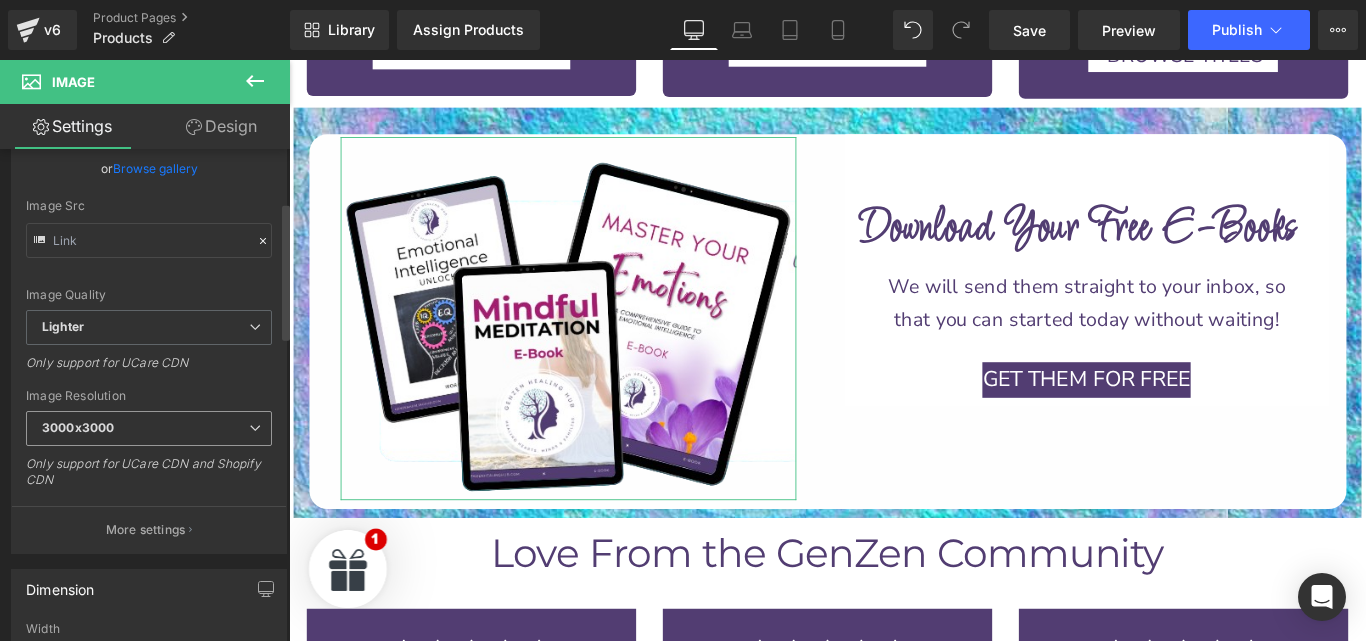 scroll, scrollTop: 0, scrollLeft: 0, axis: both 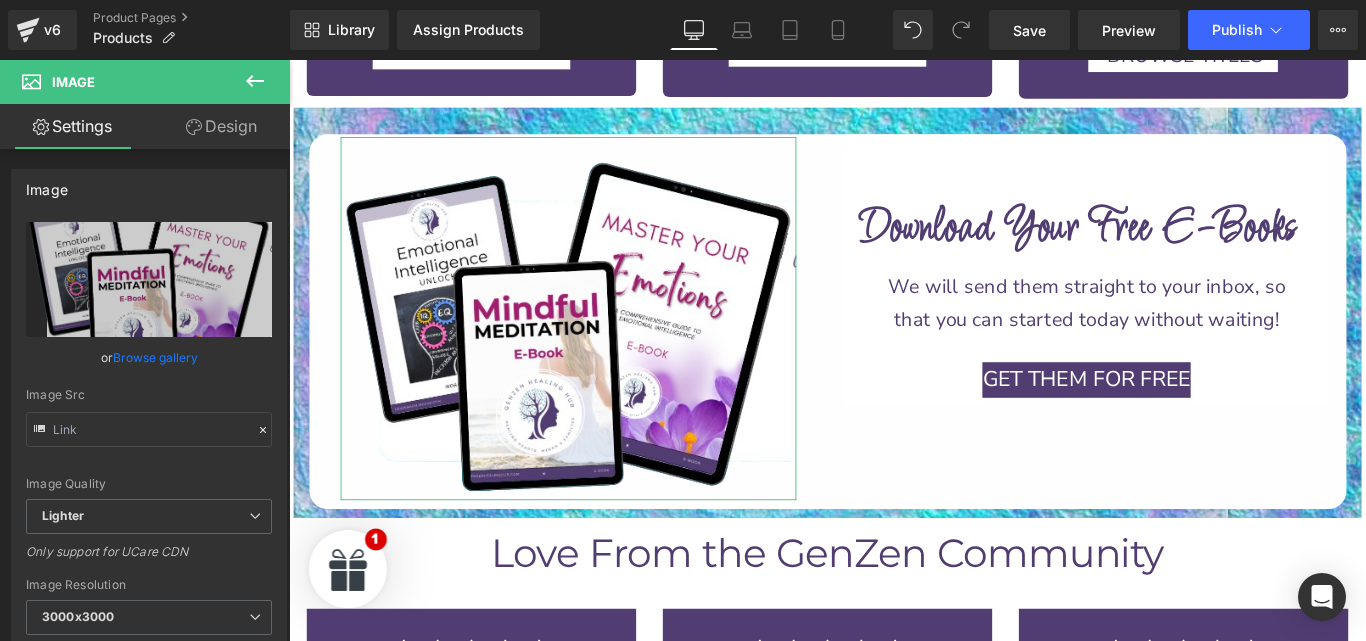 click on "Design" at bounding box center (221, 126) 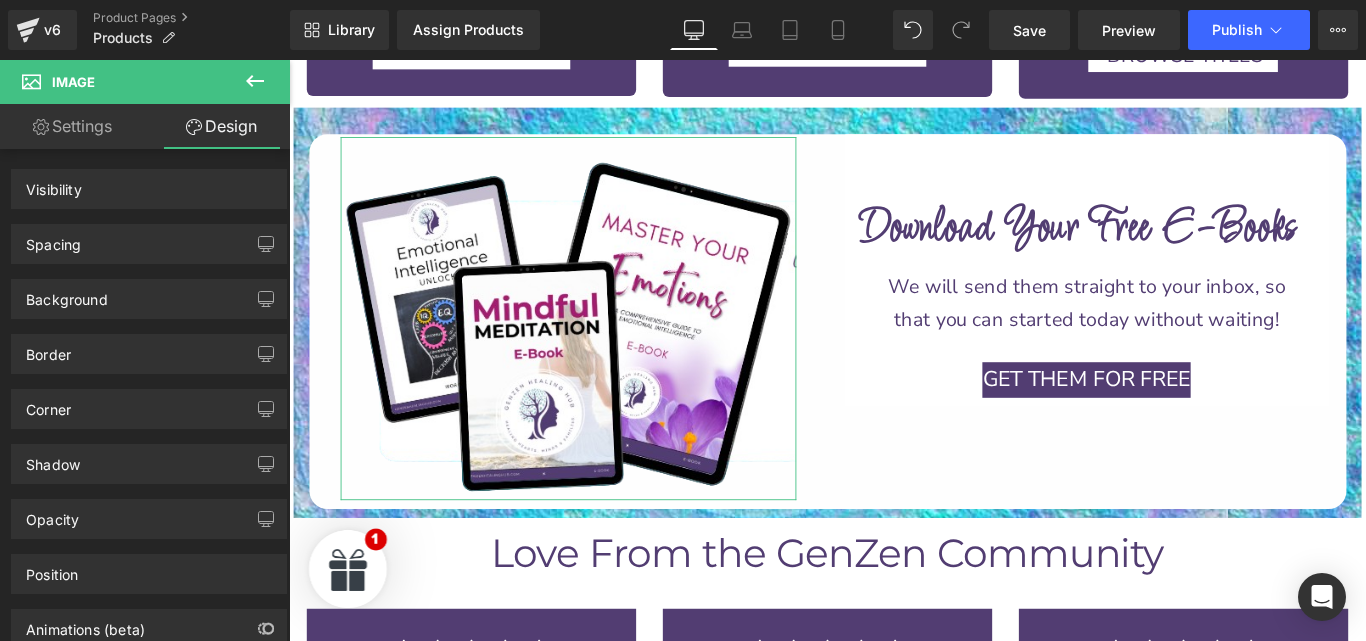 click on "Settings" at bounding box center (72, 126) 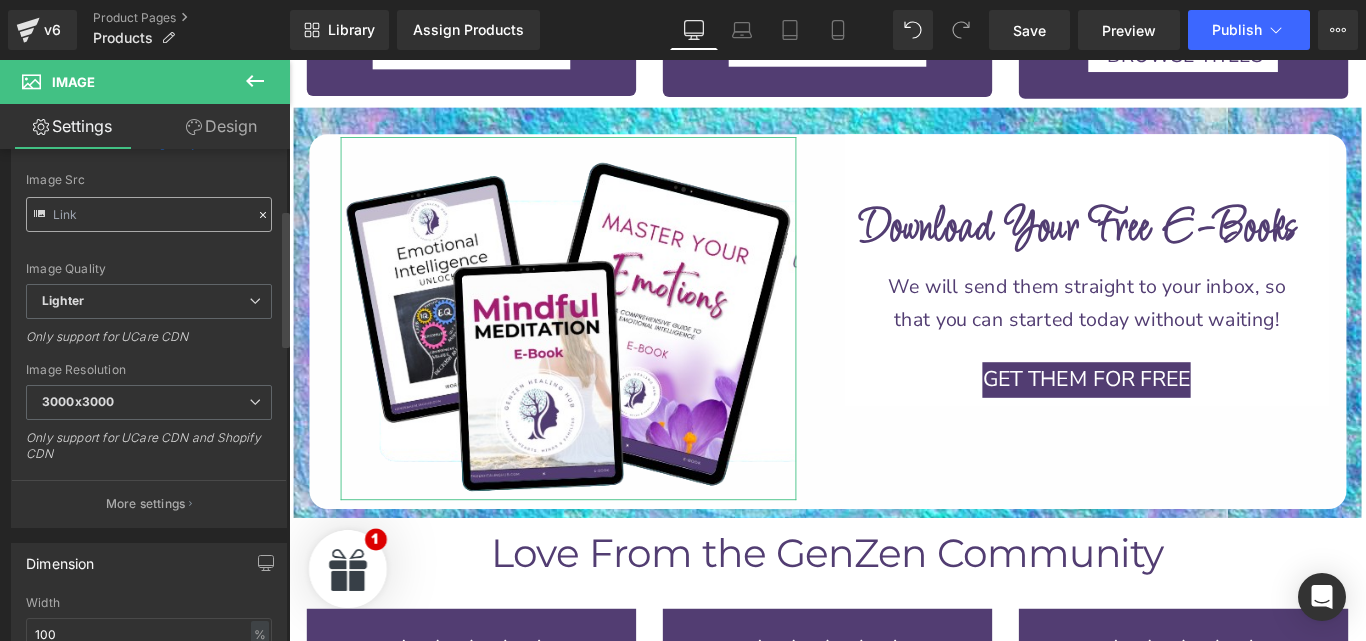 scroll, scrollTop: 0, scrollLeft: 0, axis: both 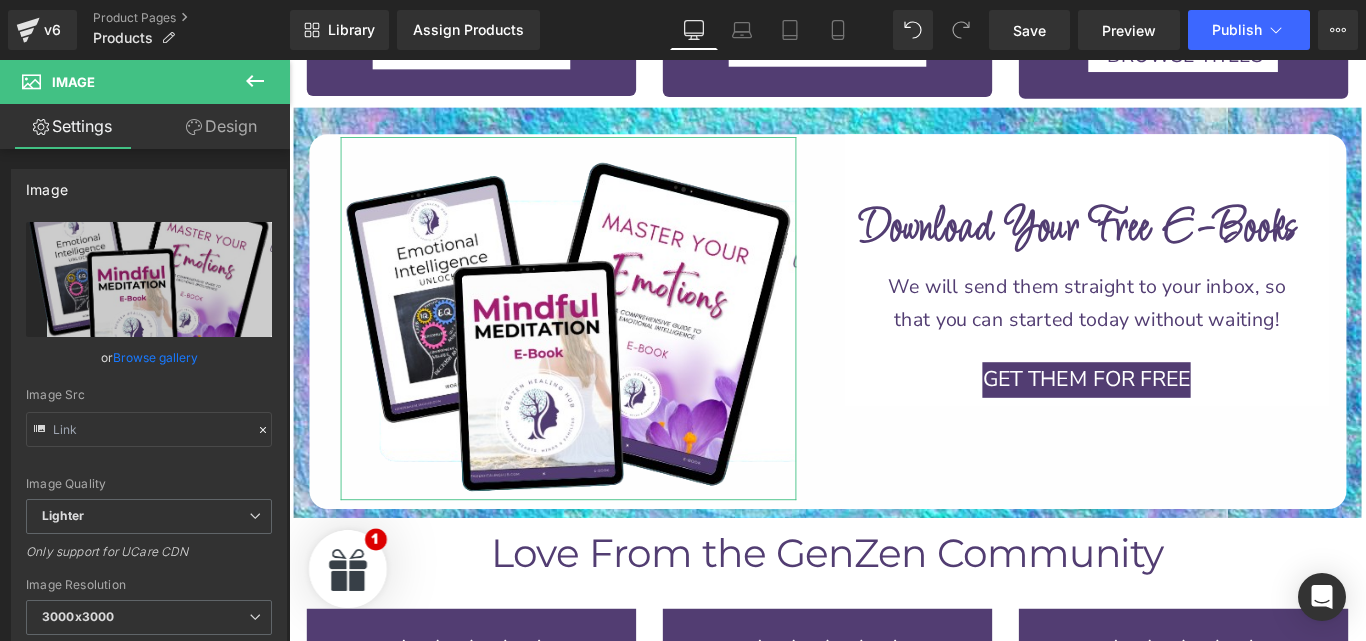 click on "Design" at bounding box center (221, 126) 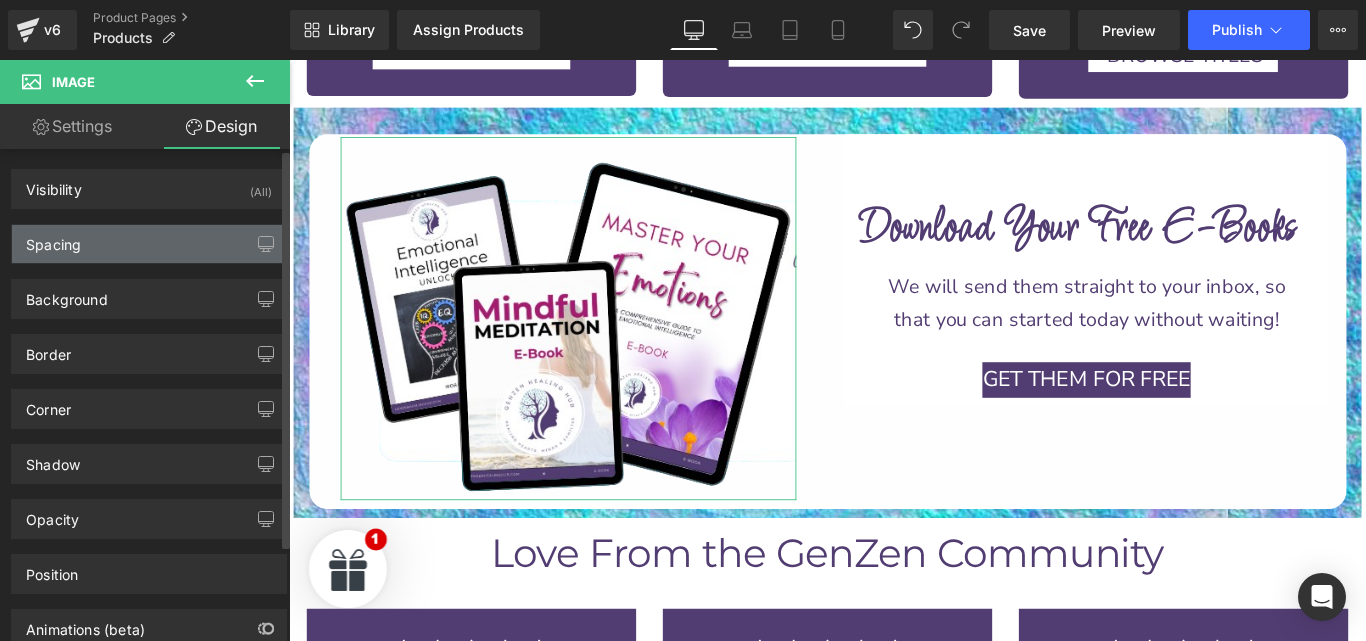 click on "Spacing" at bounding box center (149, 244) 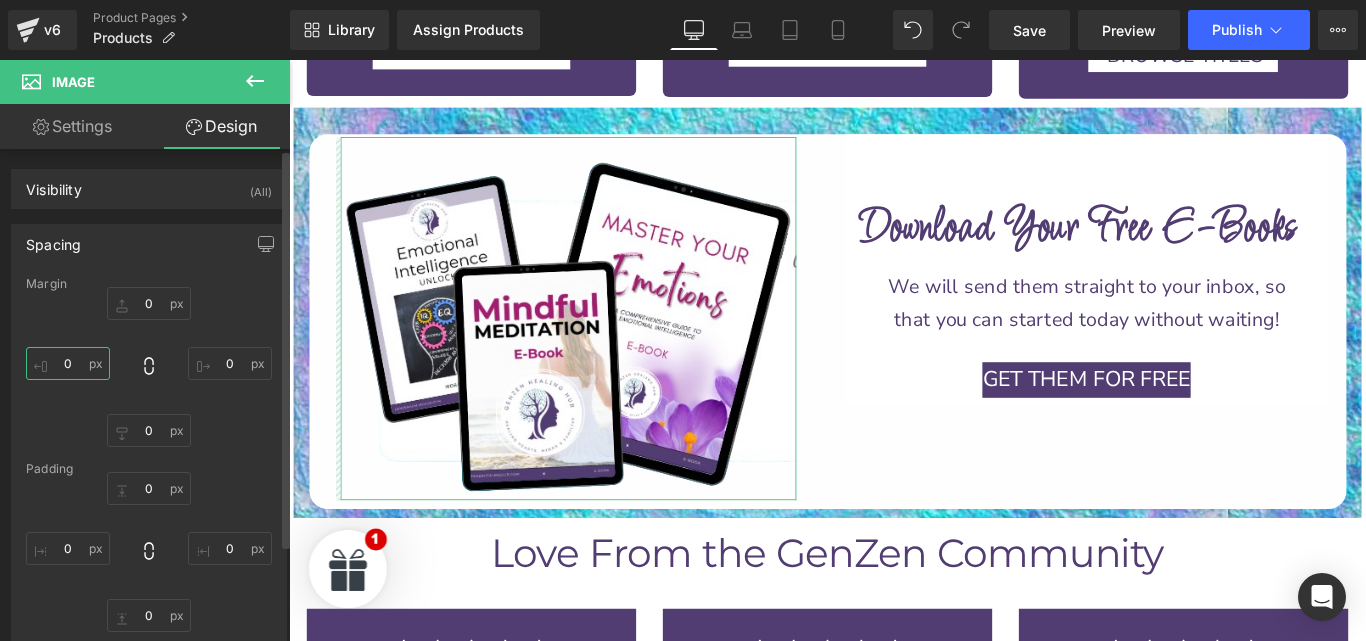 click at bounding box center (68, 363) 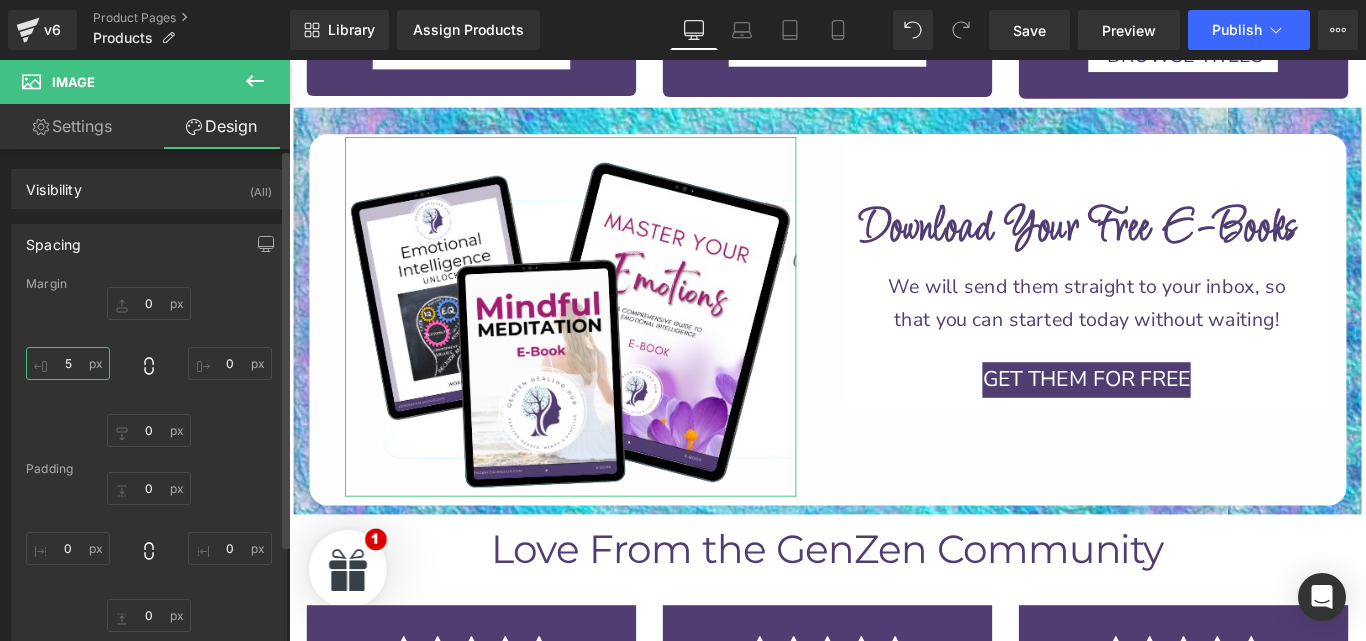 type on "50" 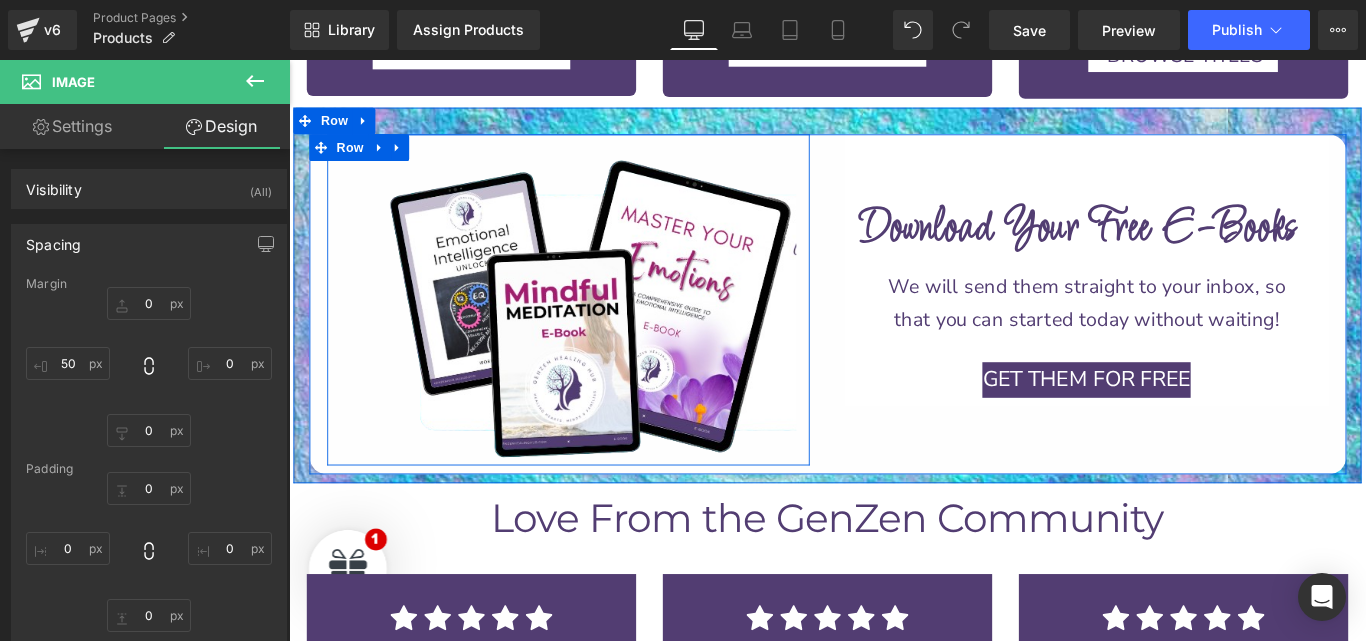 click on "Image" at bounding box center (603, 331) 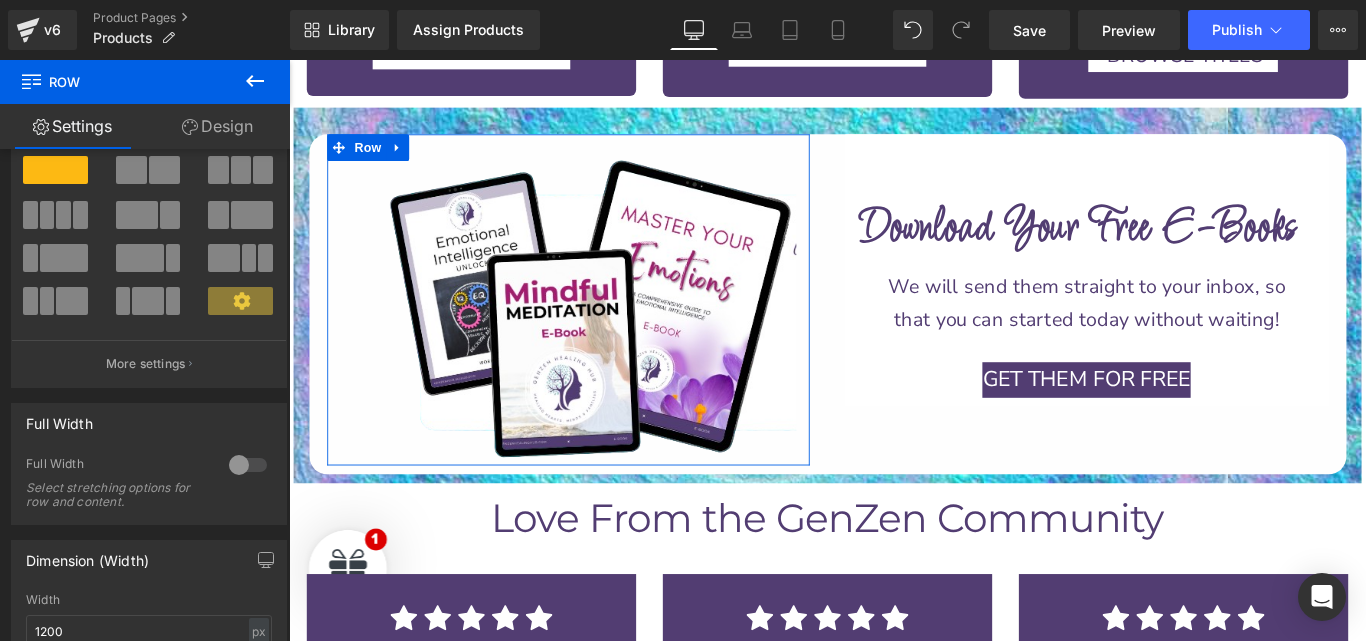 scroll, scrollTop: 67, scrollLeft: 0, axis: vertical 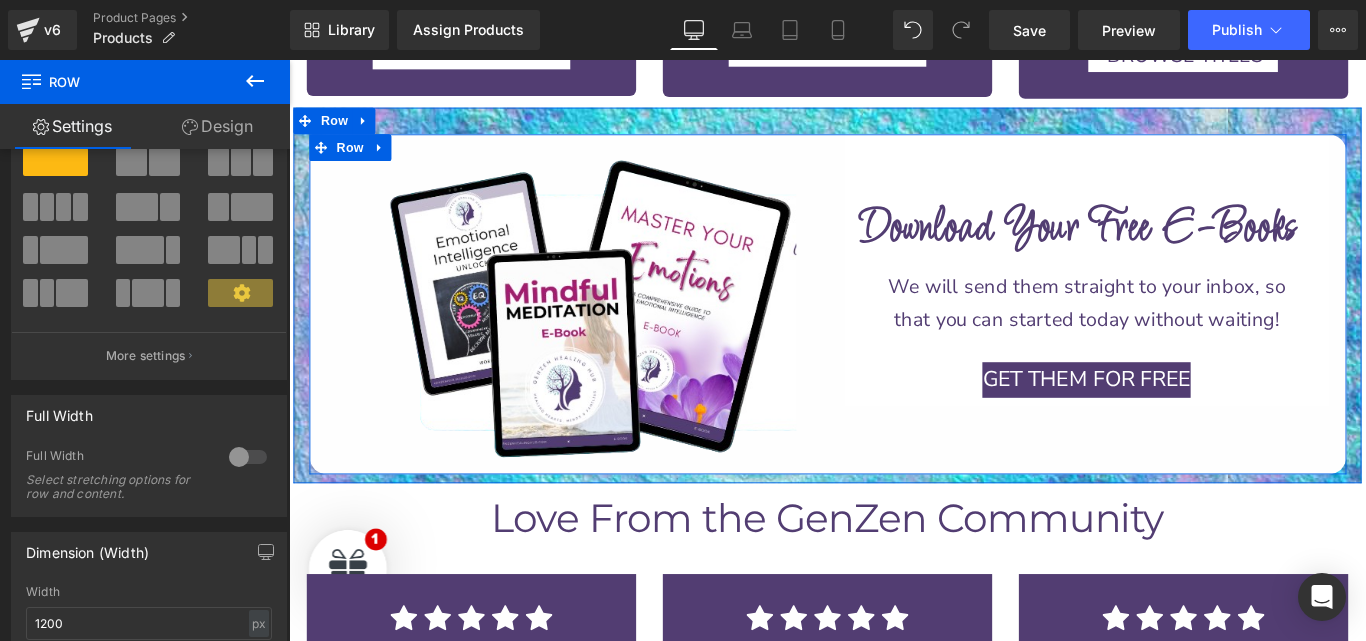 click on "Image         Row         Download Your Free E-Books Heading         Row         We will send them straight to your inbox, so  that you can started today without waiting! Text Block         GET THEM FOR FREE Button         Row         Row         Row" at bounding box center (894, 335) 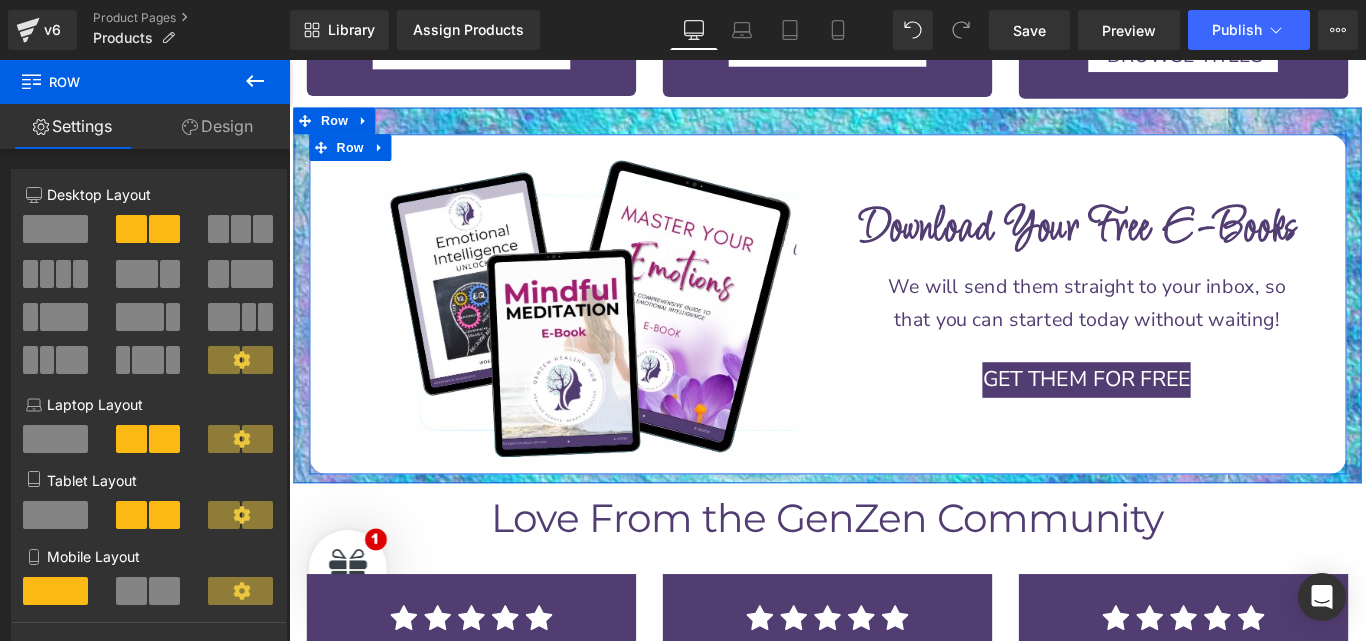click on "Image         Row" at bounding box center [603, 330] 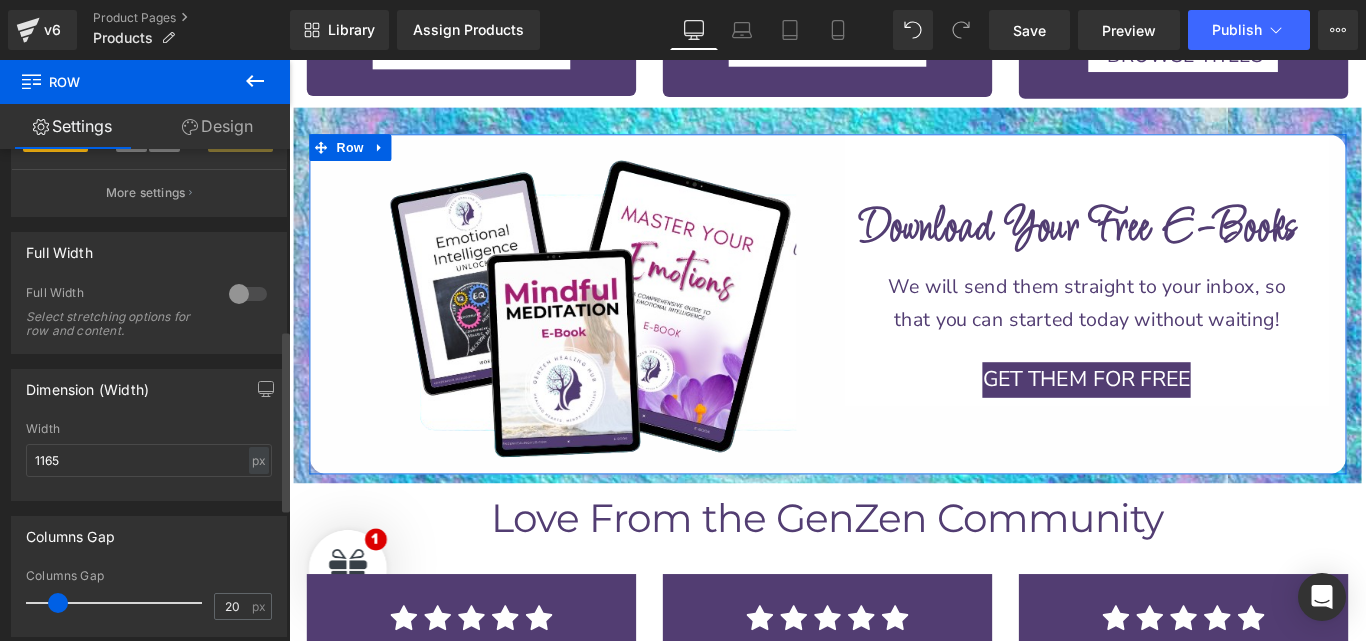 scroll, scrollTop: 497, scrollLeft: 0, axis: vertical 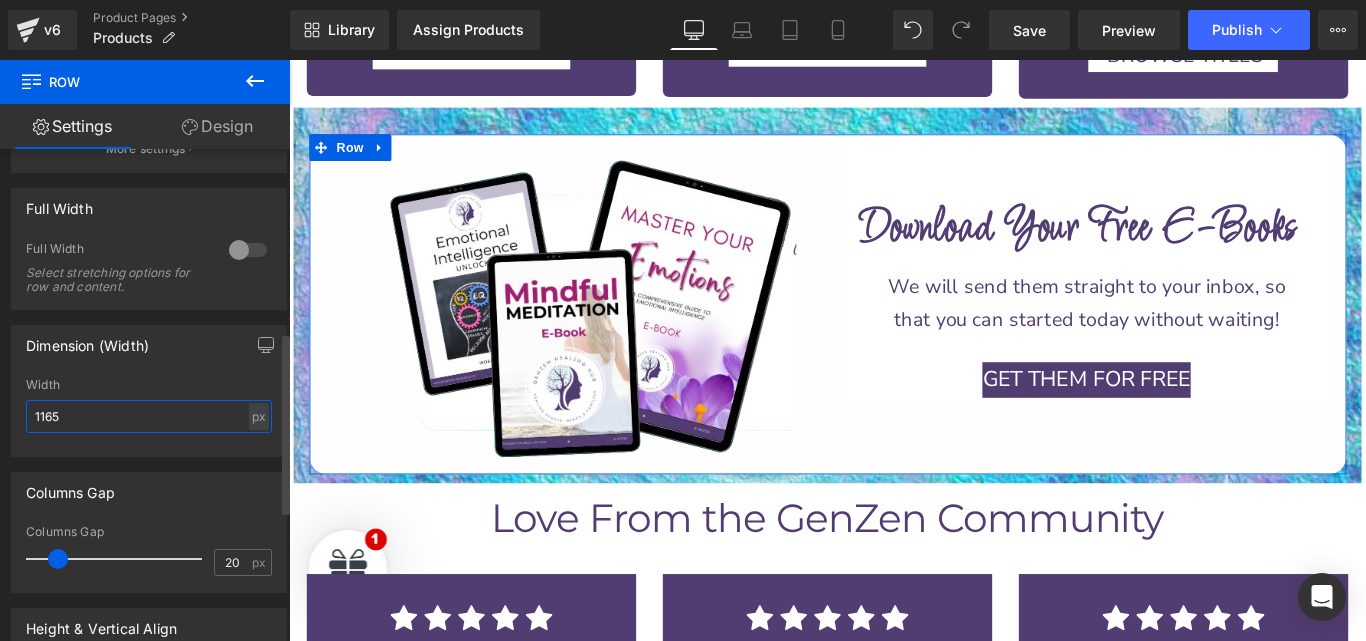 click on "1165" at bounding box center (149, 416) 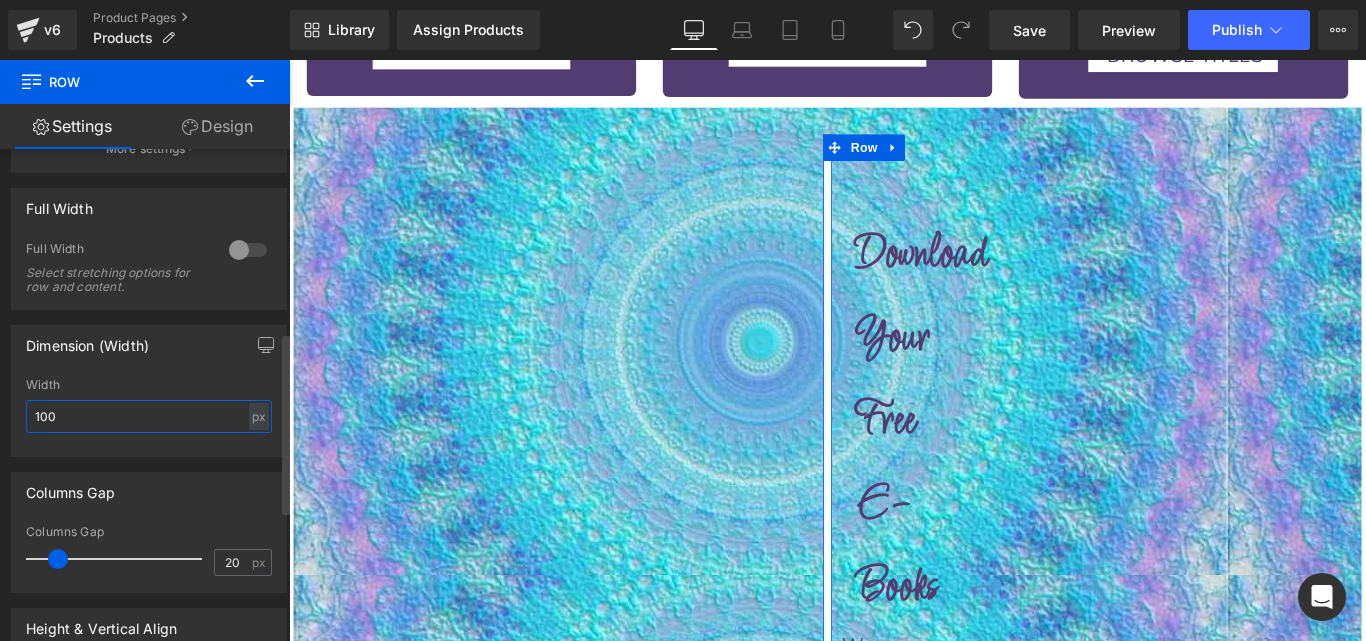 type on "1000" 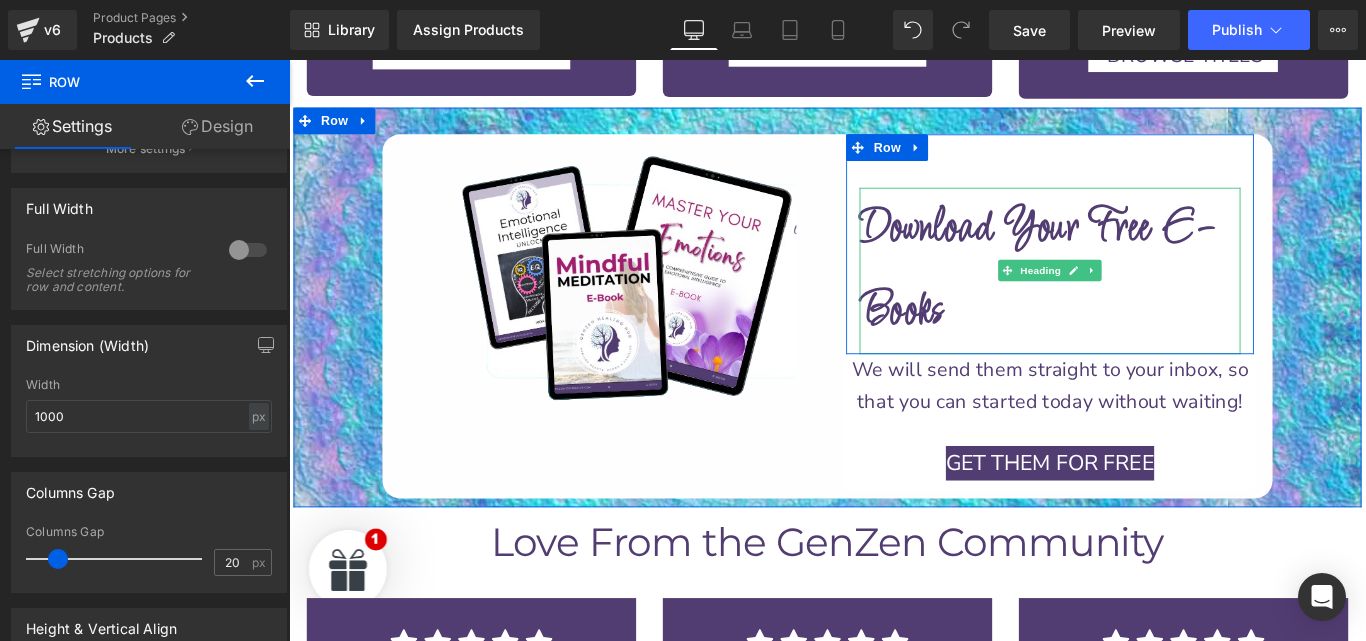 click on "Download Your Free E-Books" at bounding box center [1144, 297] 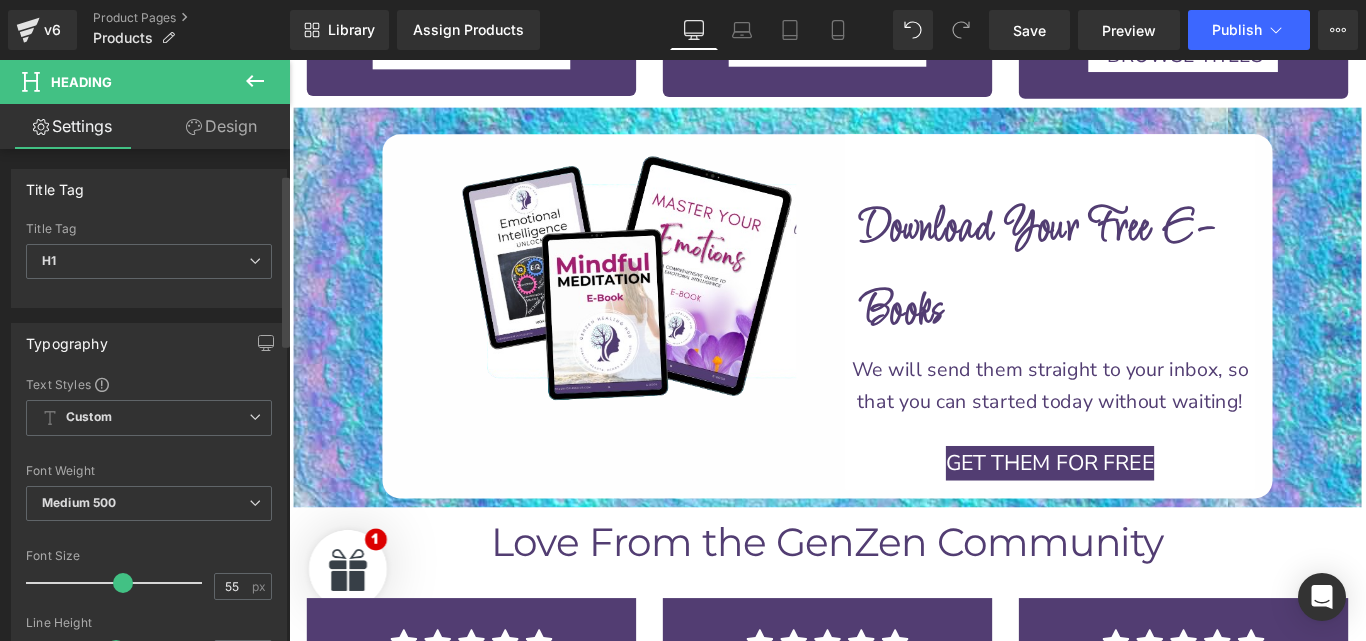 scroll, scrollTop: 80, scrollLeft: 0, axis: vertical 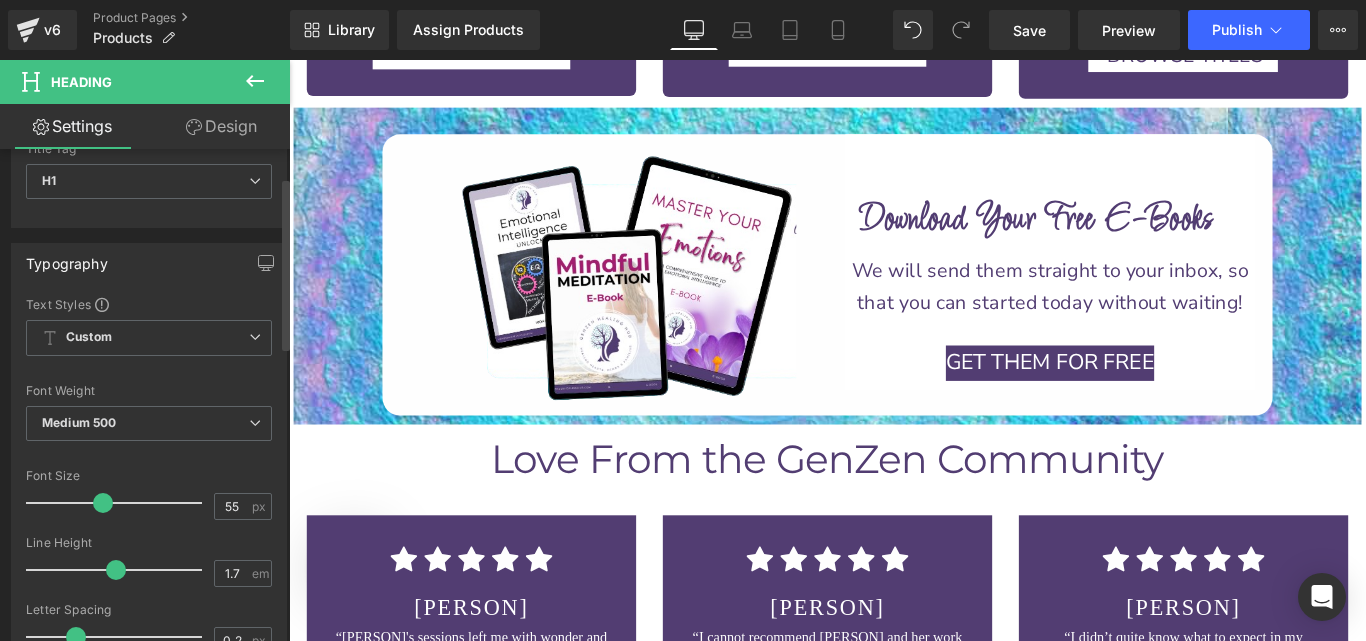 drag, startPoint x: 120, startPoint y: 505, endPoint x: 102, endPoint y: 505, distance: 18 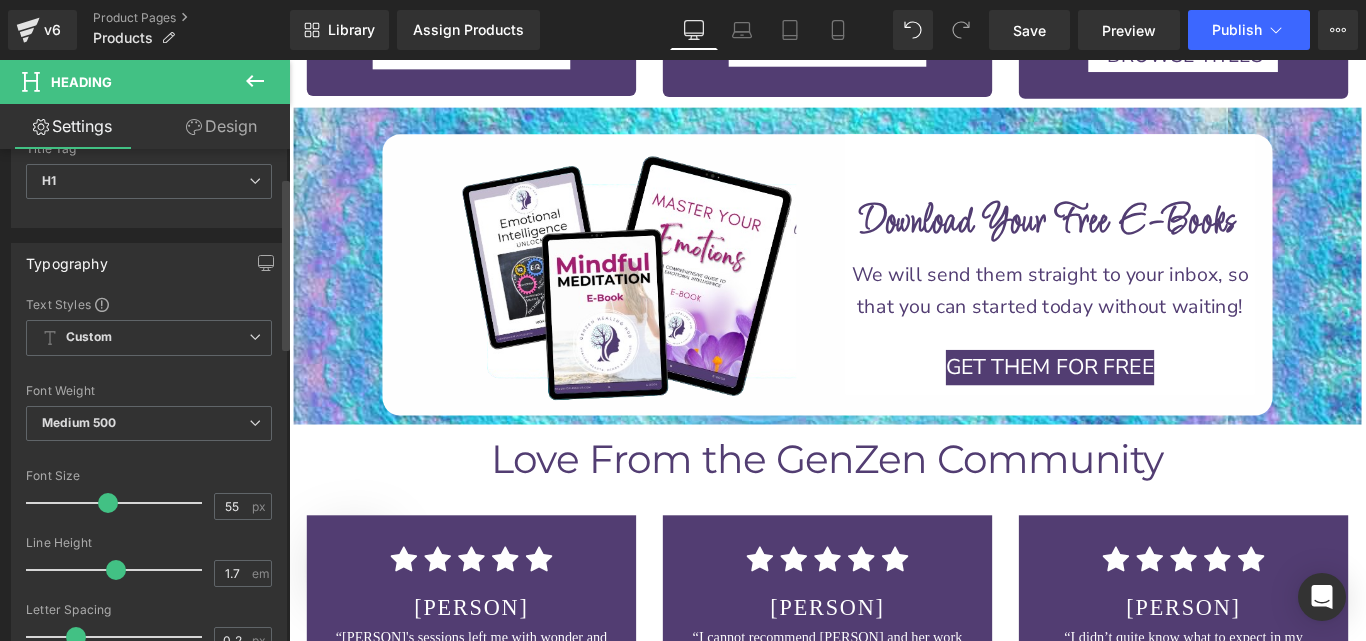 click at bounding box center (108, 503) 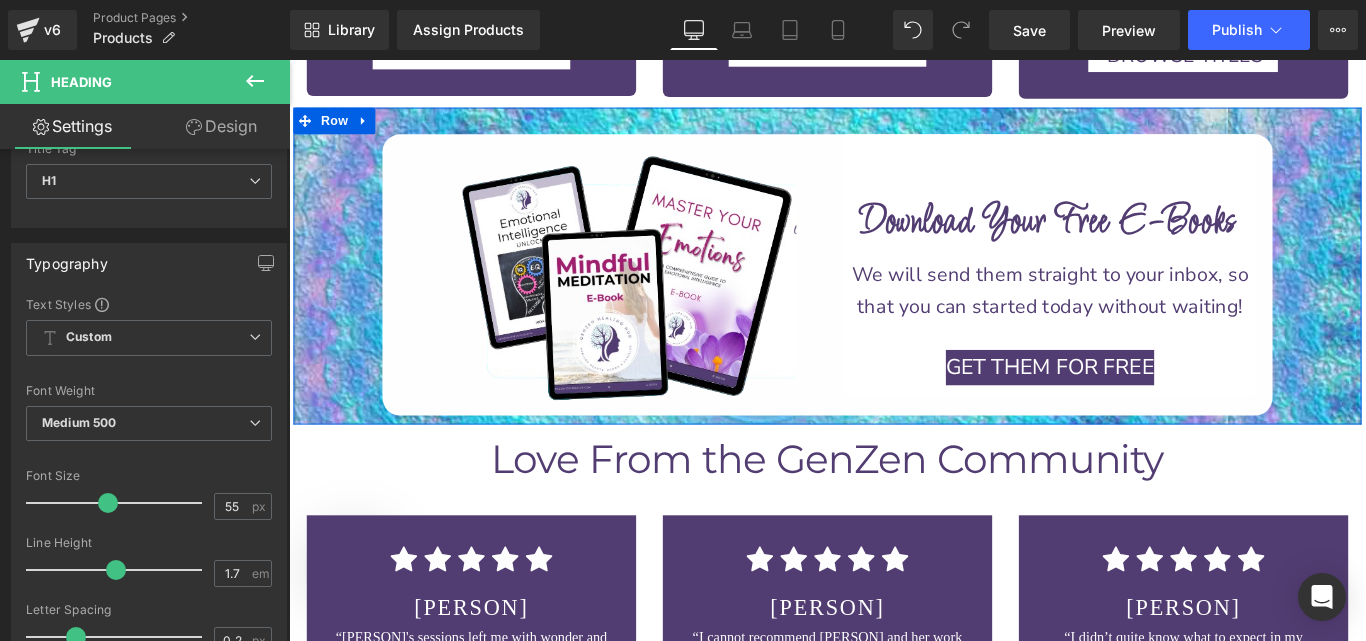 click on "Image         Row         Download Your Free E-Books Heading         Row         We will send them straight to your inbox, so  that you can started today without waiting! Text Block         GET THEM FOR FREE Button         Row         Row         Row" at bounding box center (894, 302) 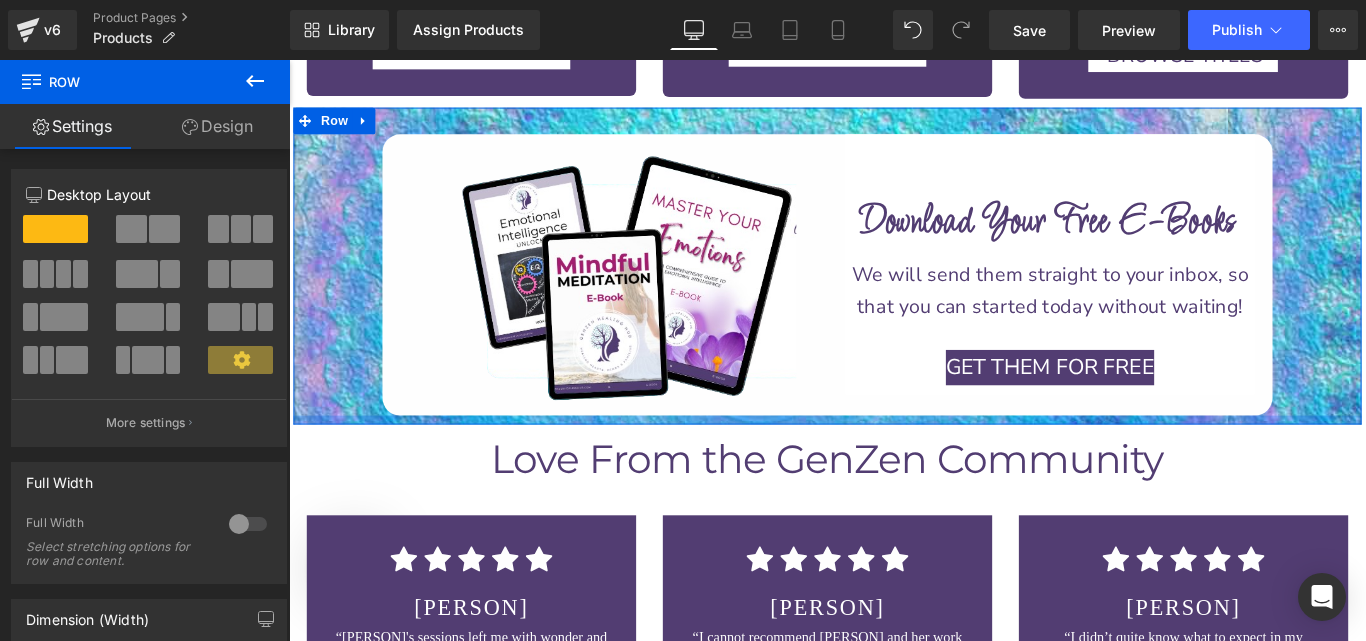 click at bounding box center [894, 465] 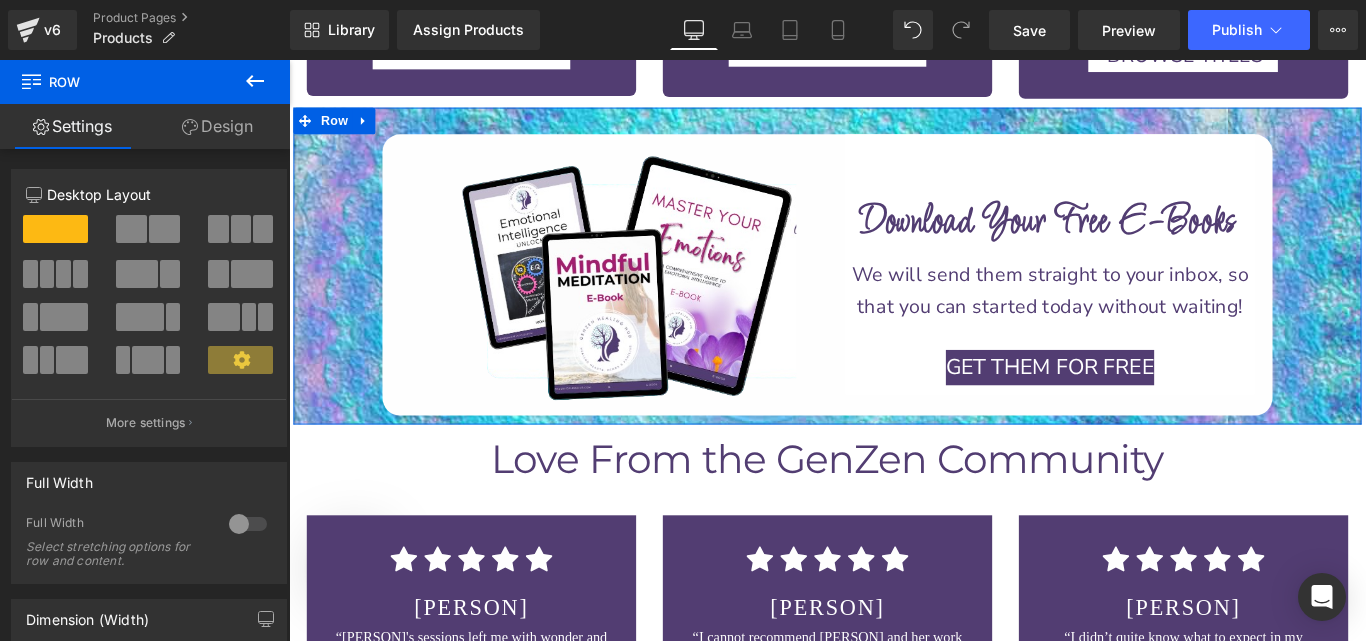 click on "Design" at bounding box center [217, 126] 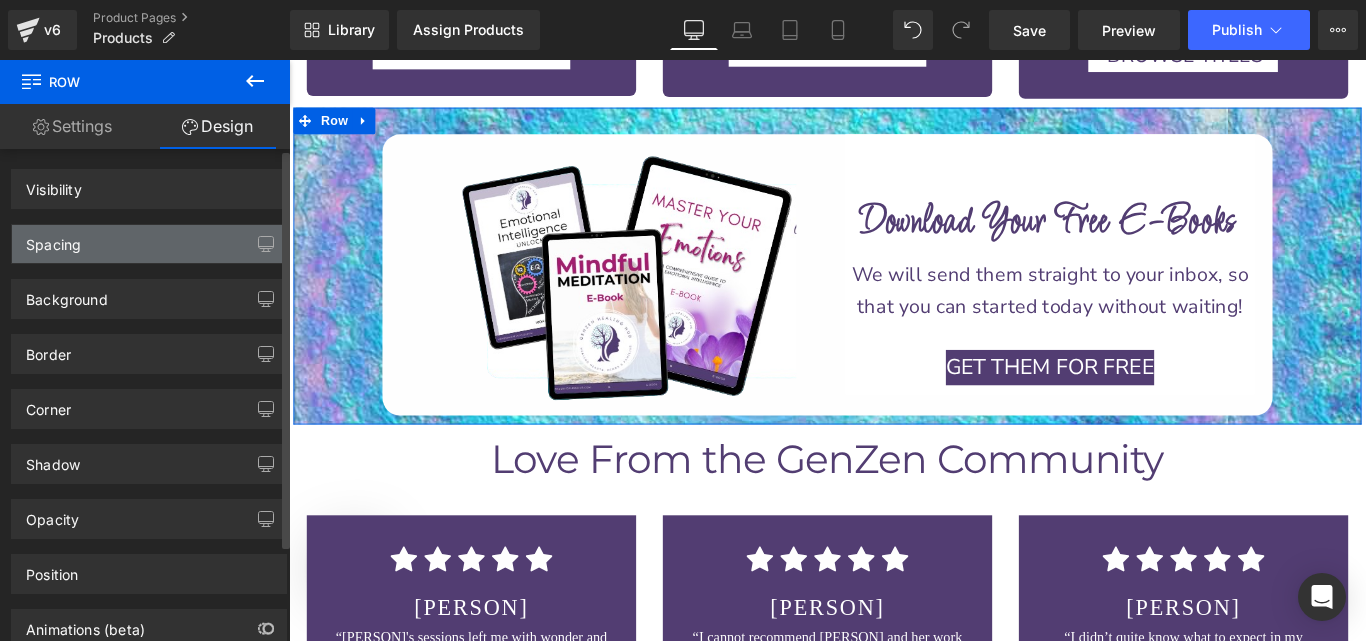 click on "Spacing" at bounding box center (149, 244) 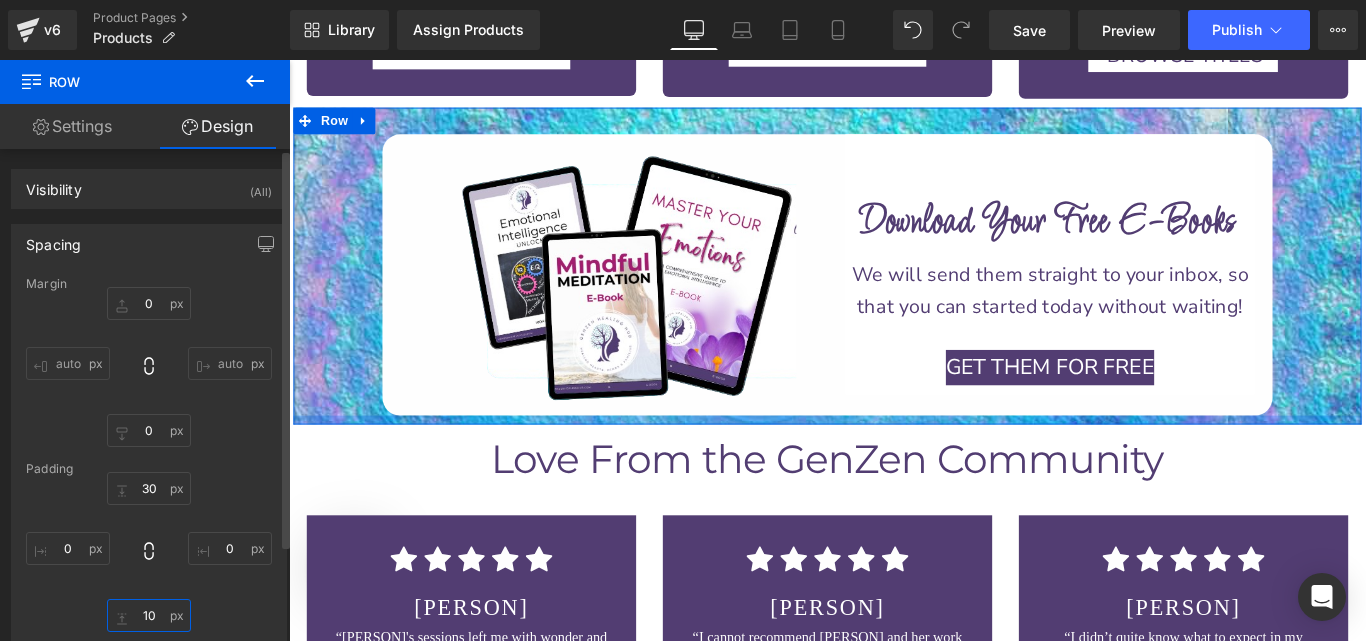 click at bounding box center (149, 615) 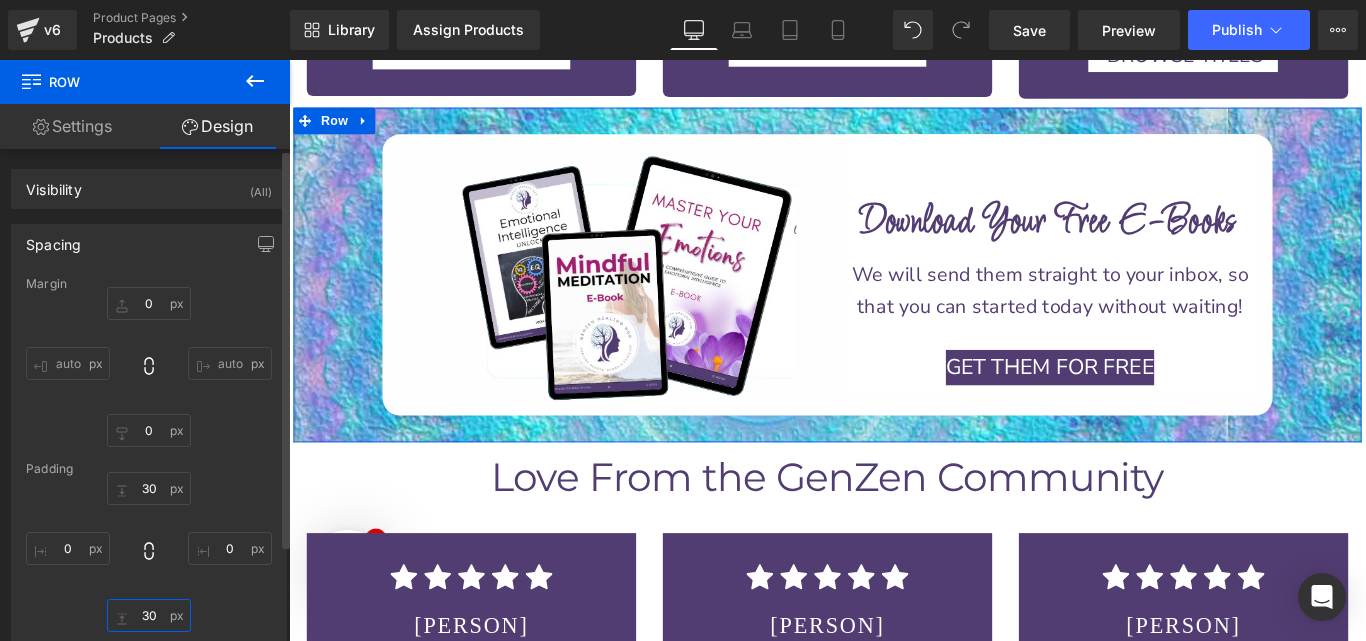 type on "3" 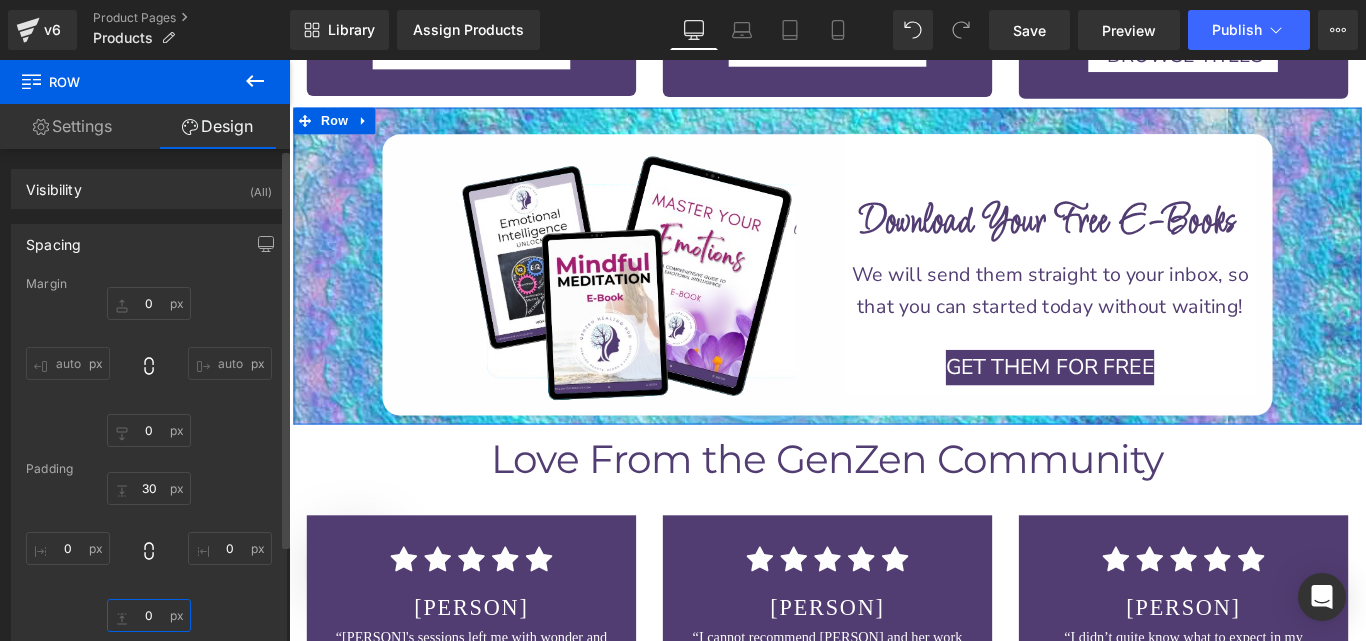 type on "5" 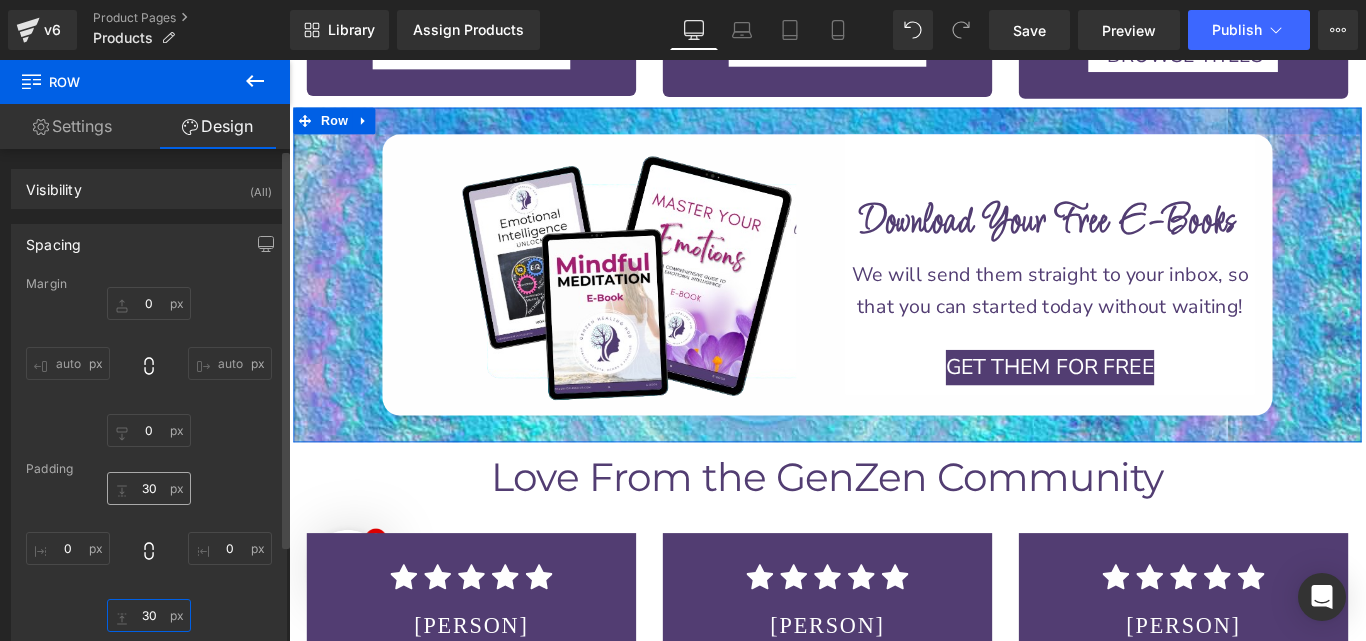 type on "30" 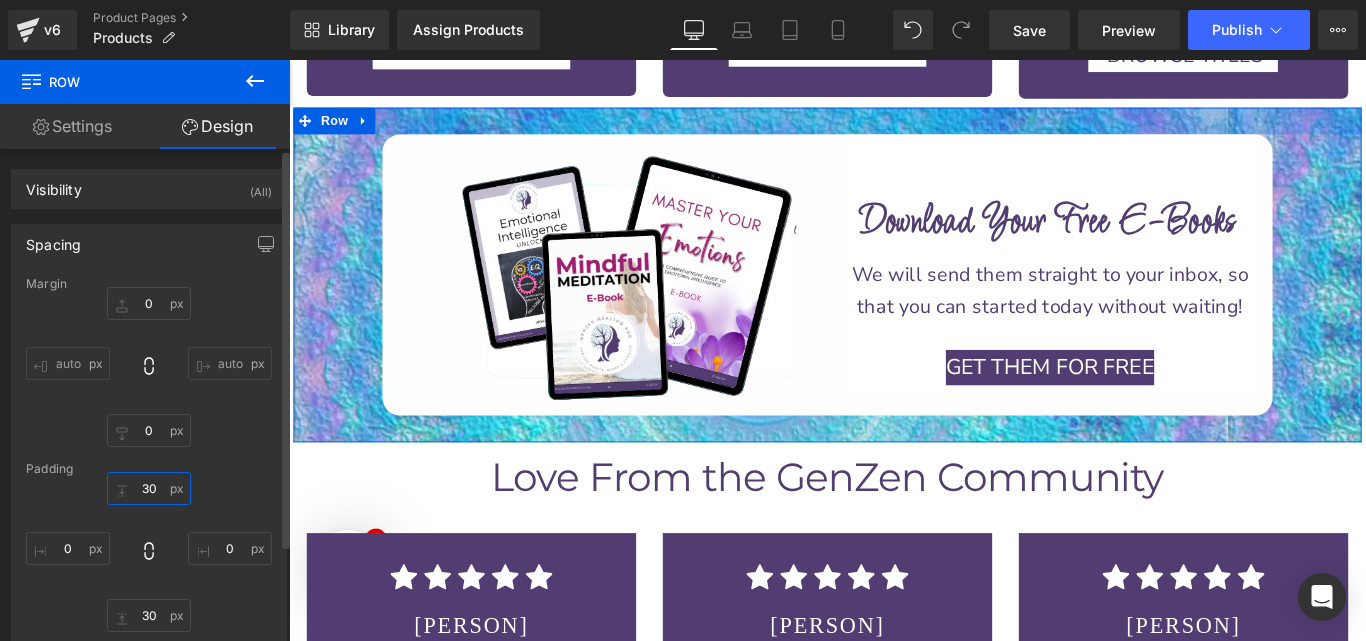 click at bounding box center [149, 488] 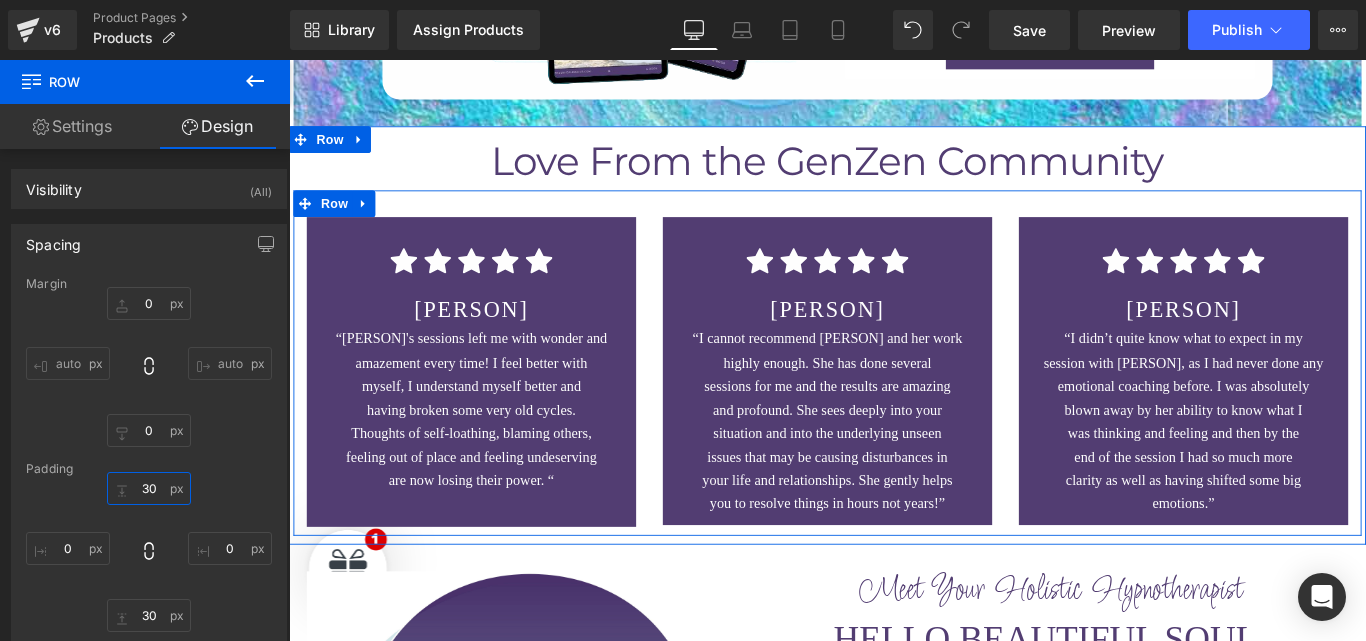 scroll, scrollTop: 5302, scrollLeft: 0, axis: vertical 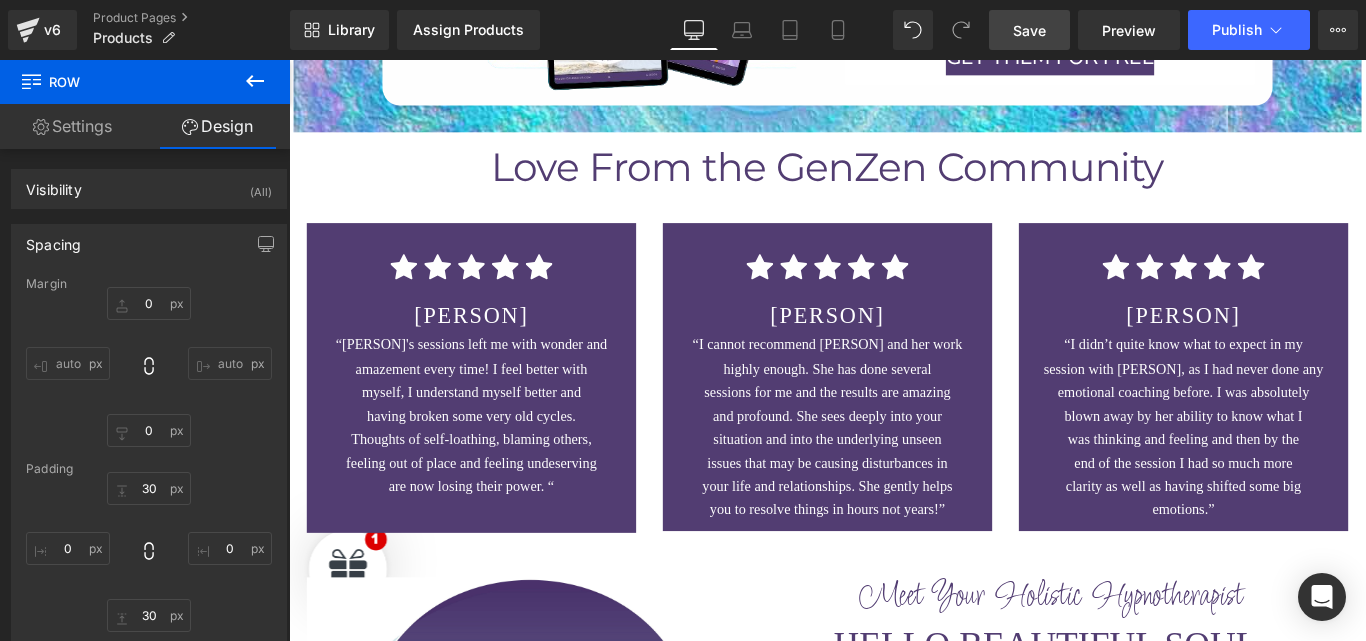 drag, startPoint x: 1041, startPoint y: 27, endPoint x: 795, endPoint y: 389, distance: 437.6757 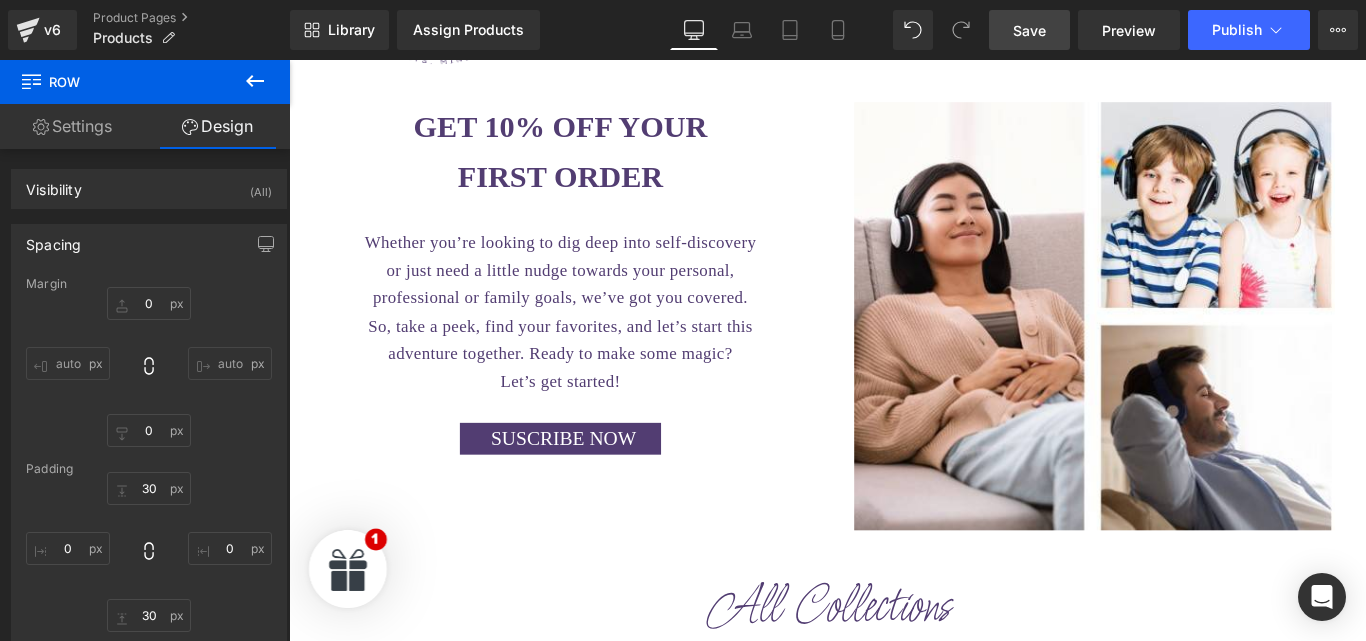scroll, scrollTop: 0, scrollLeft: 0, axis: both 